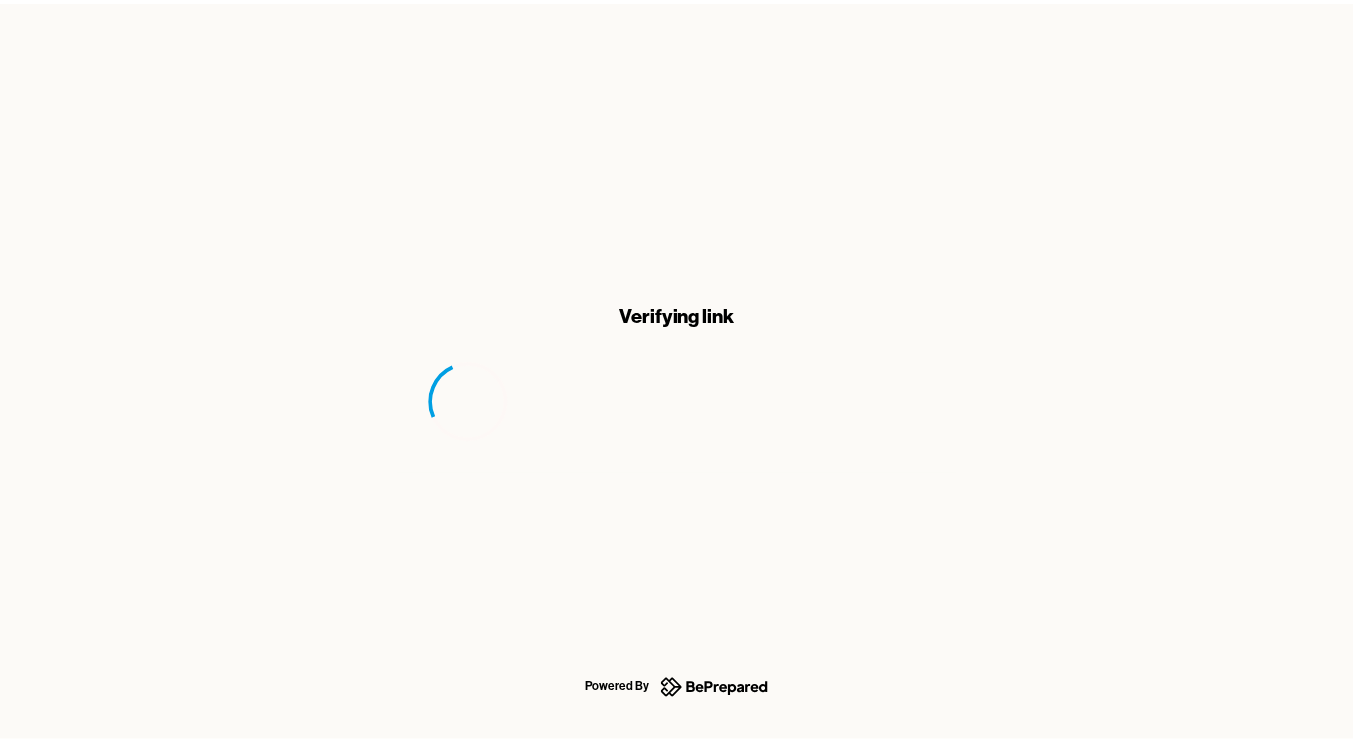 scroll, scrollTop: 0, scrollLeft: 0, axis: both 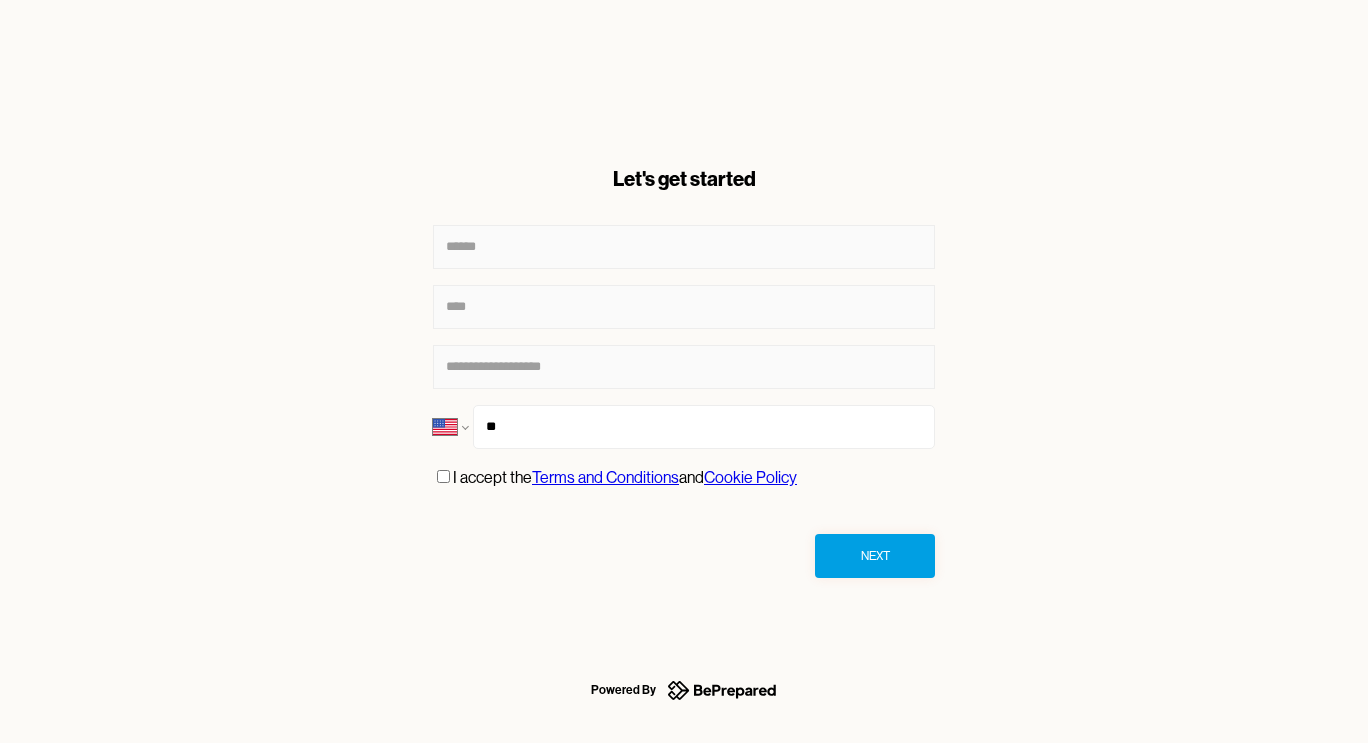 select on "**" 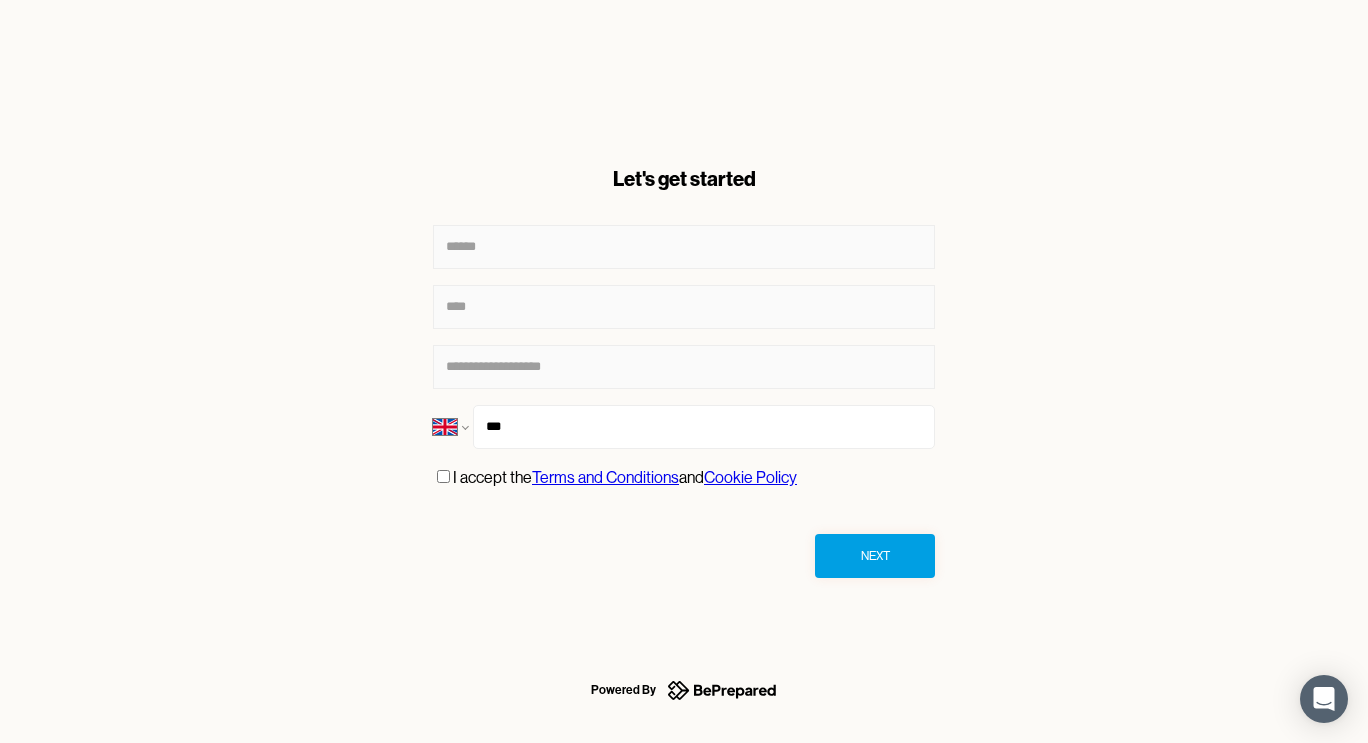 click on "***" at bounding box center (704, 427) 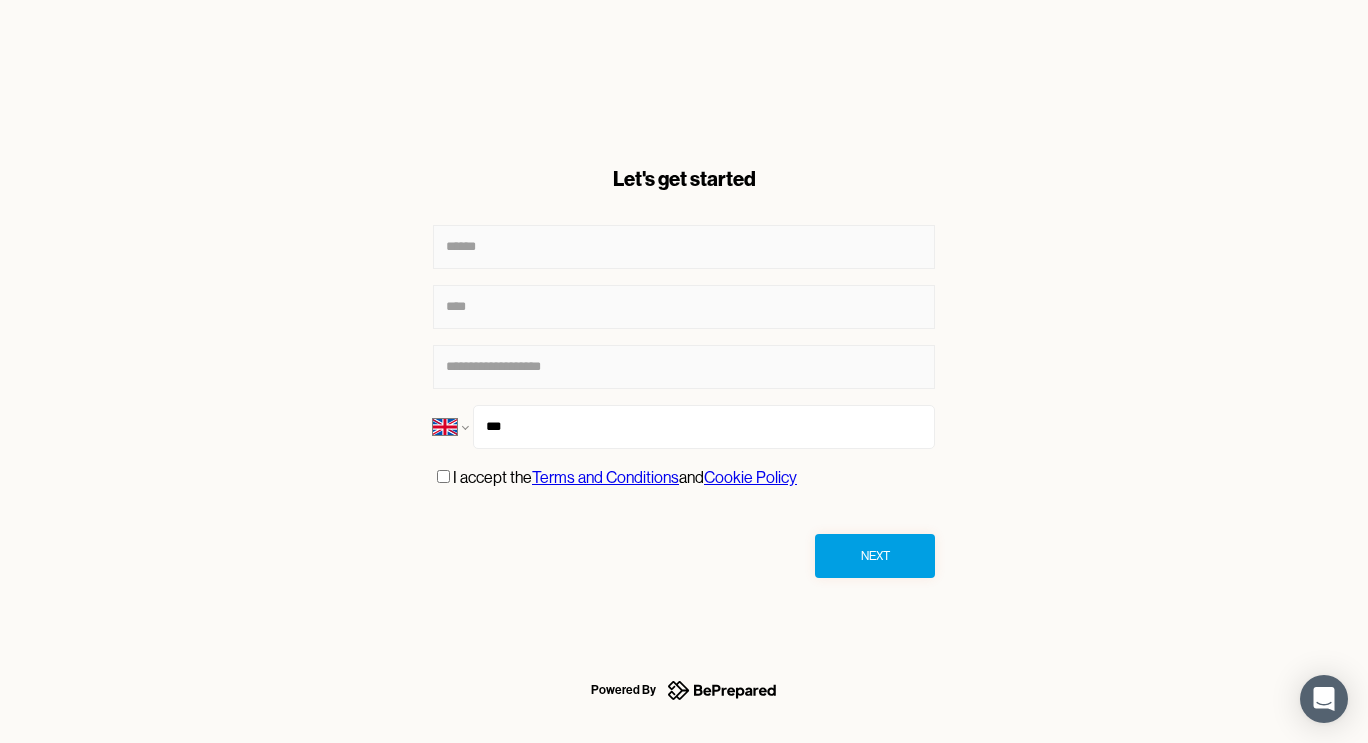 type on "**********" 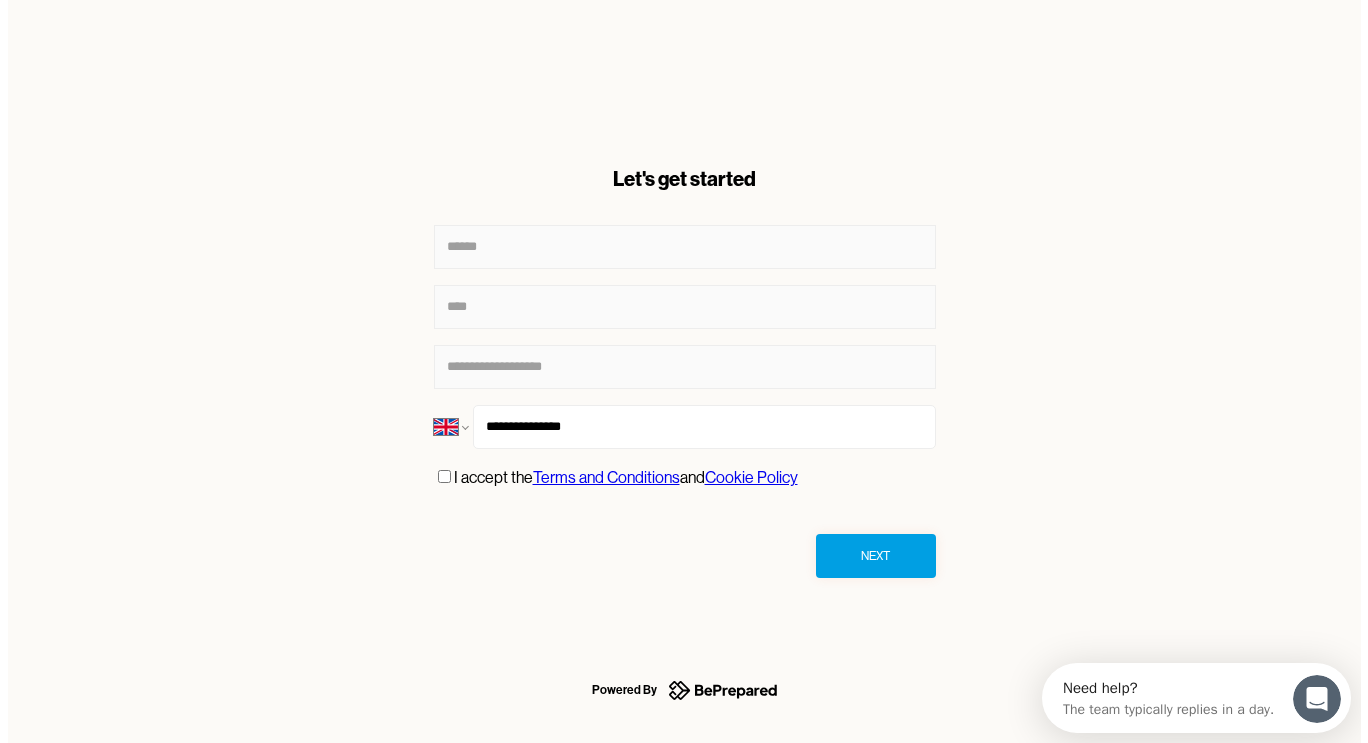 scroll, scrollTop: 0, scrollLeft: 0, axis: both 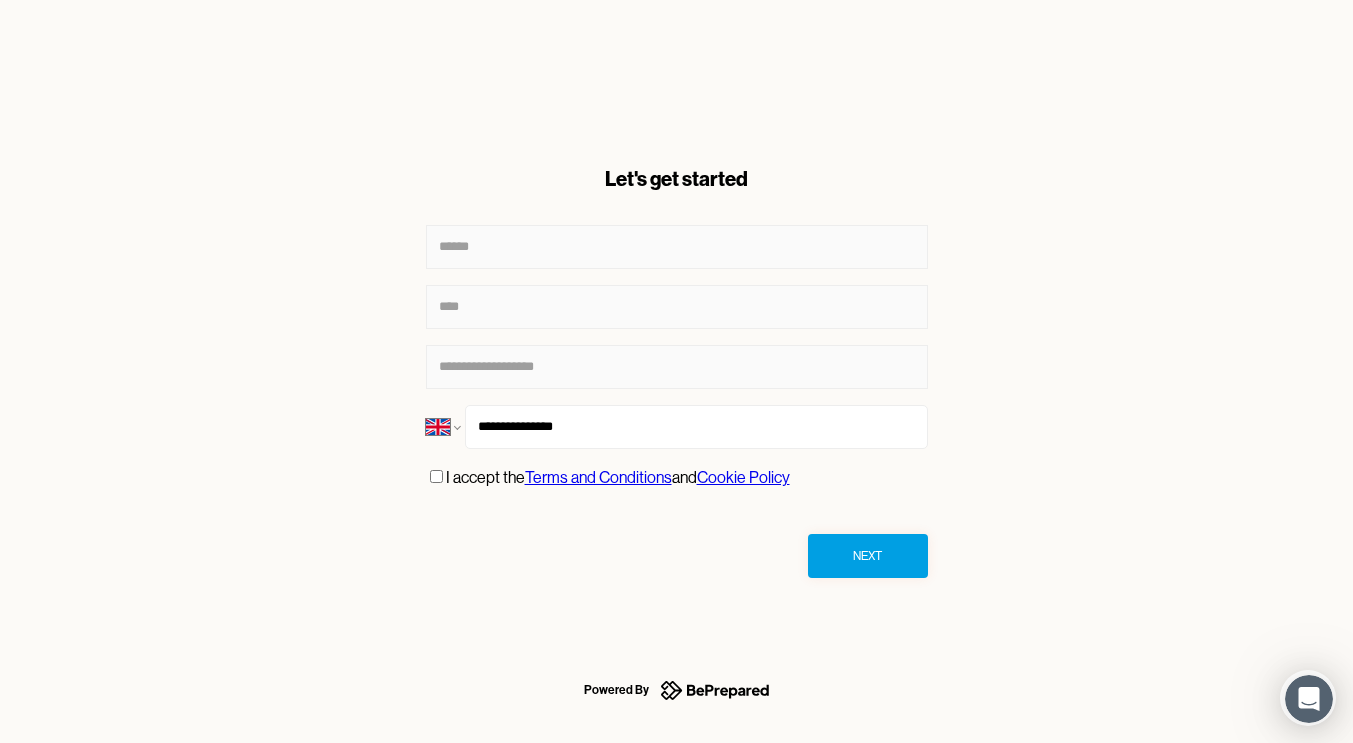 click on "Next" at bounding box center [868, 556] 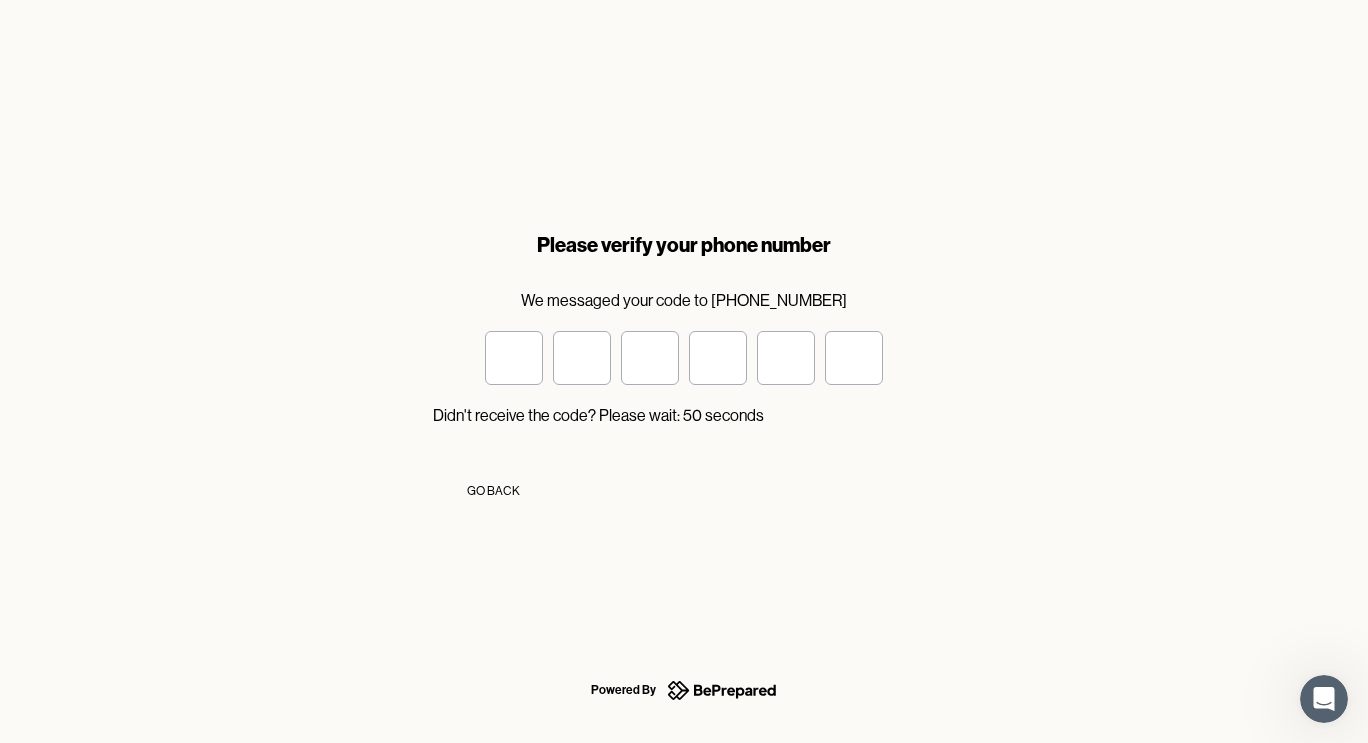type on "*" 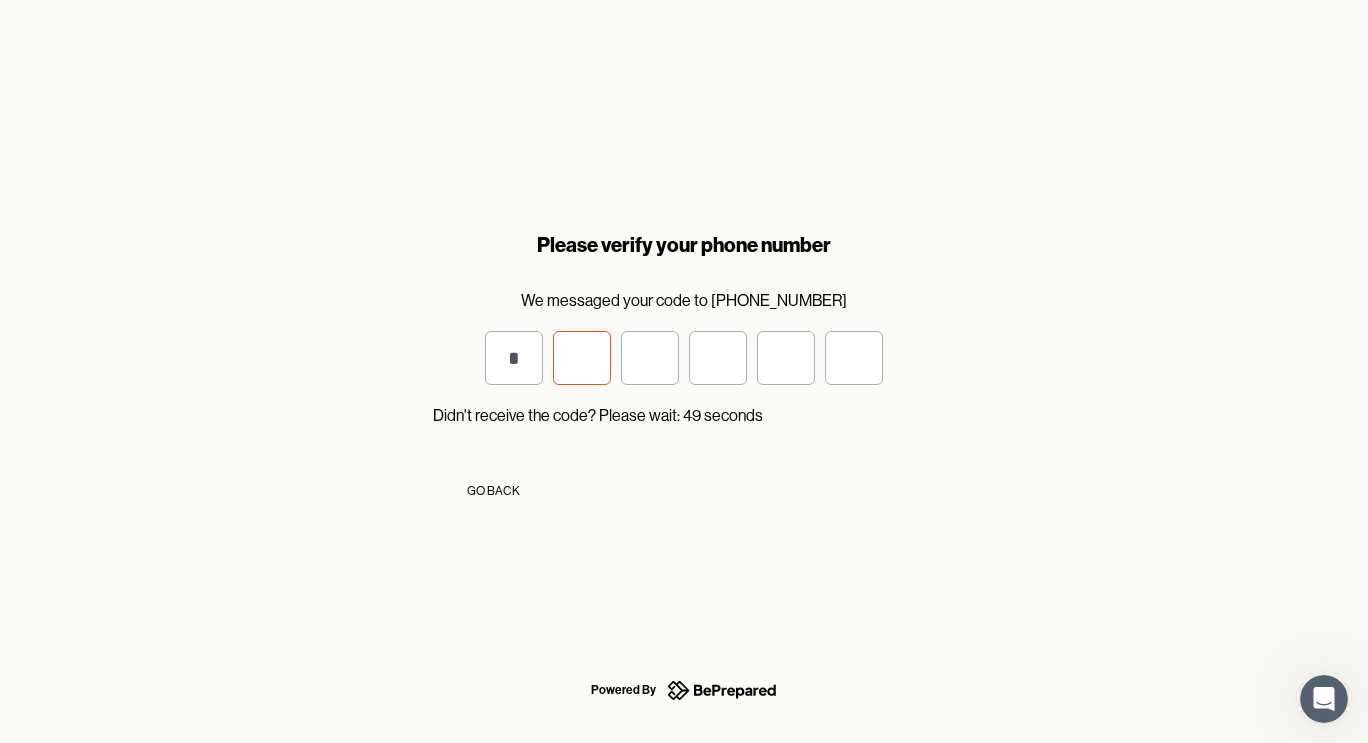 type on "*" 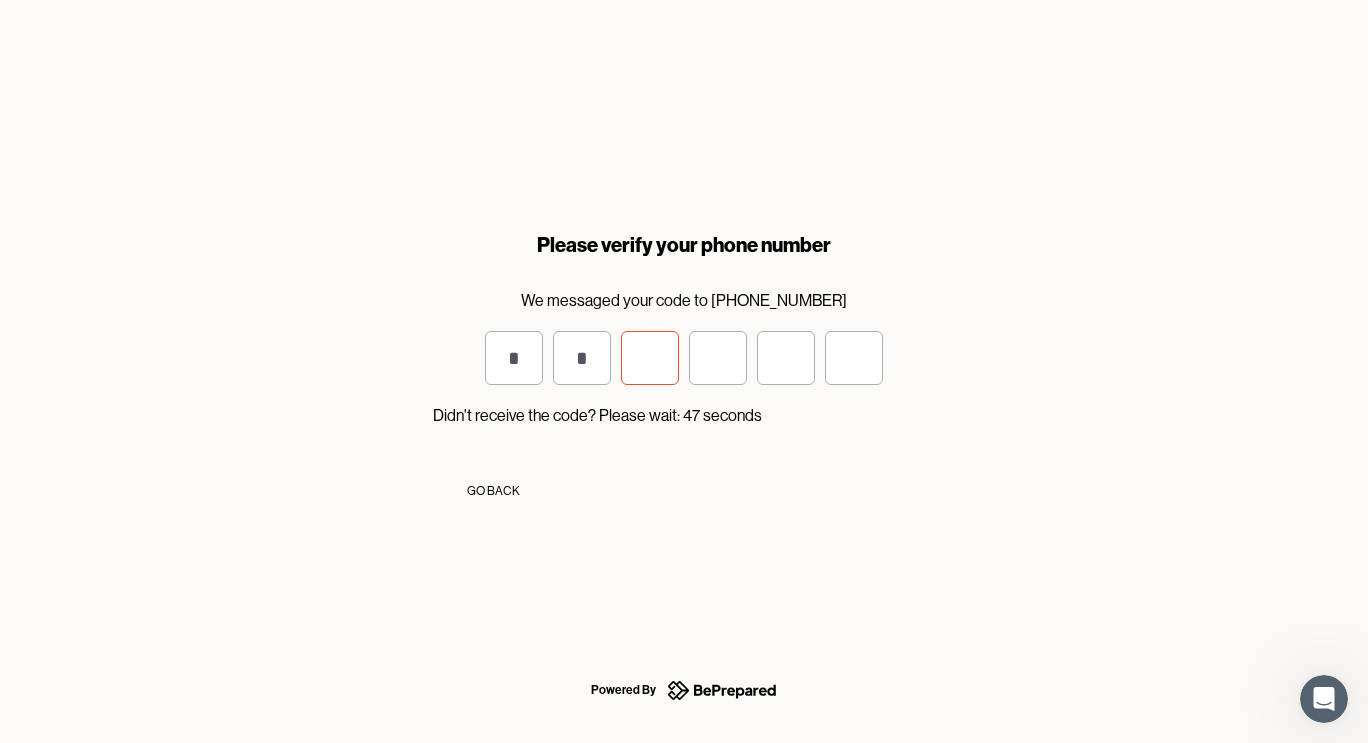 type on "*" 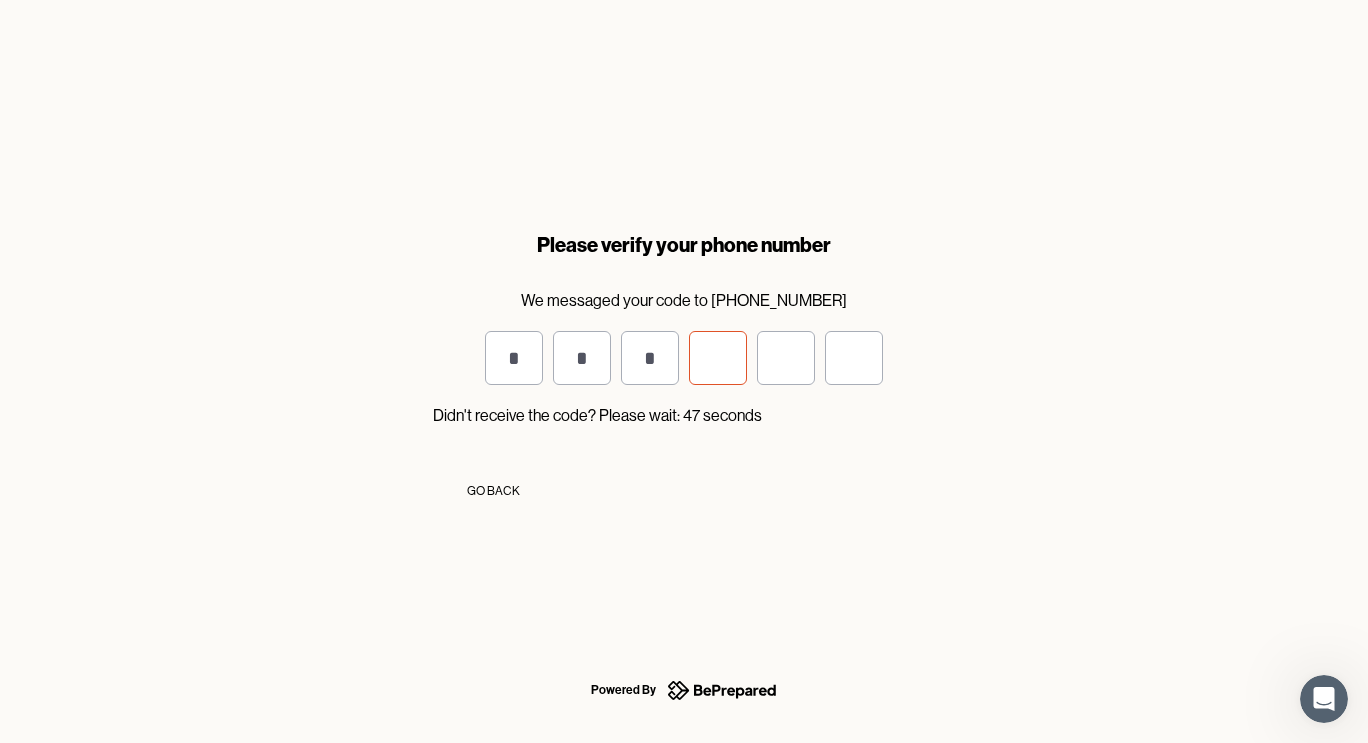 type on "*" 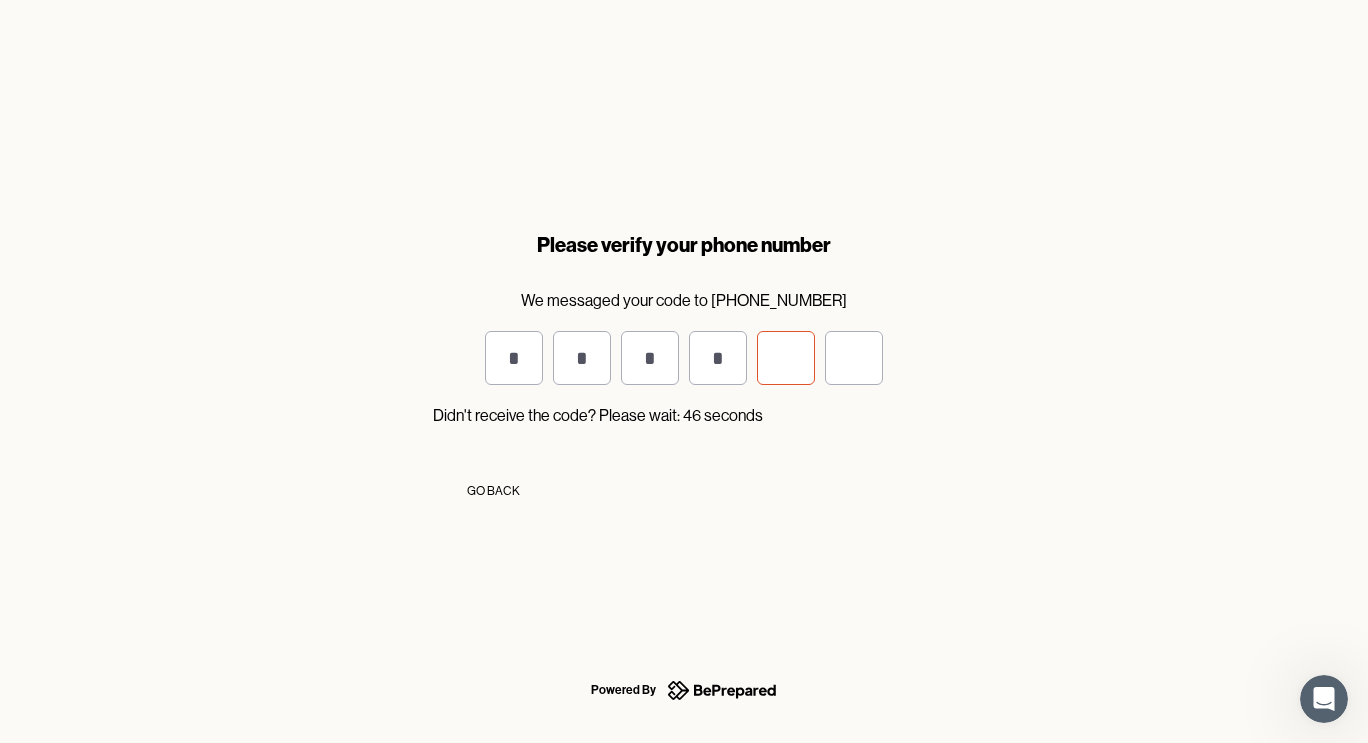 type on "*" 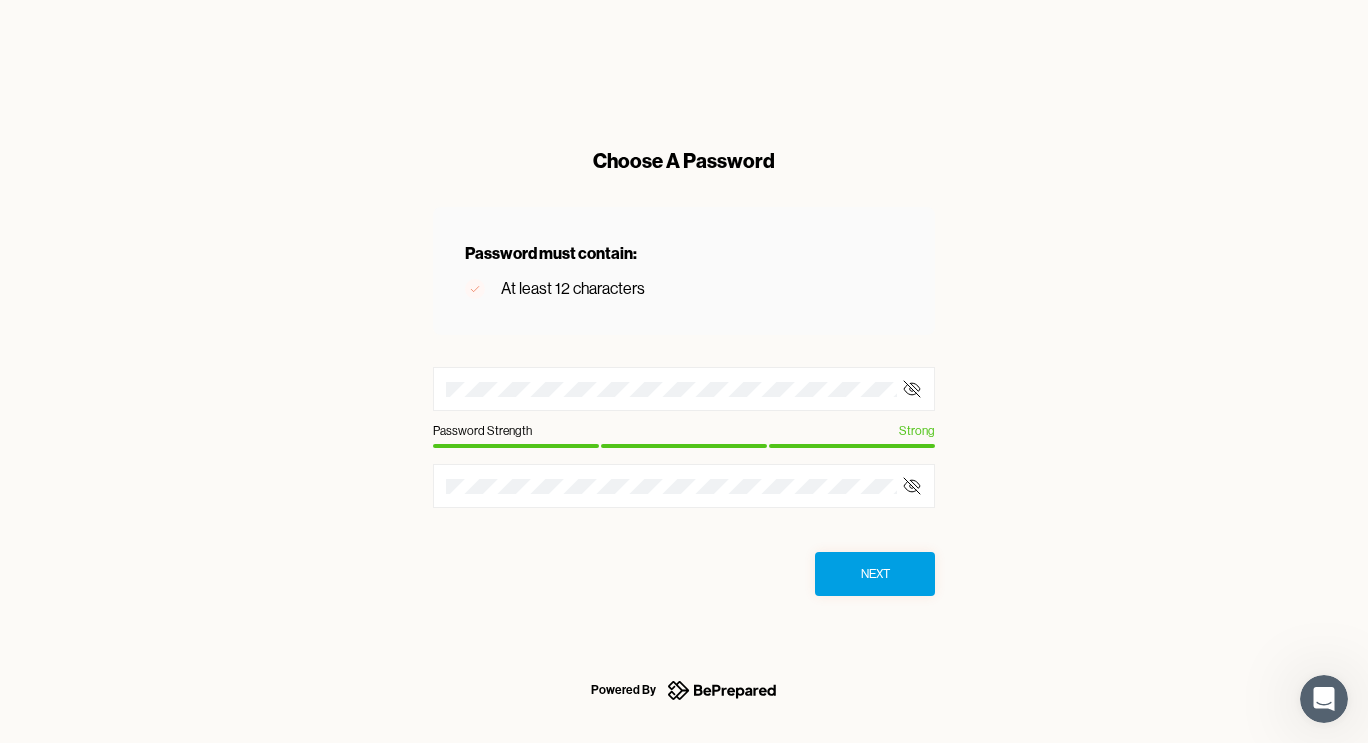 click 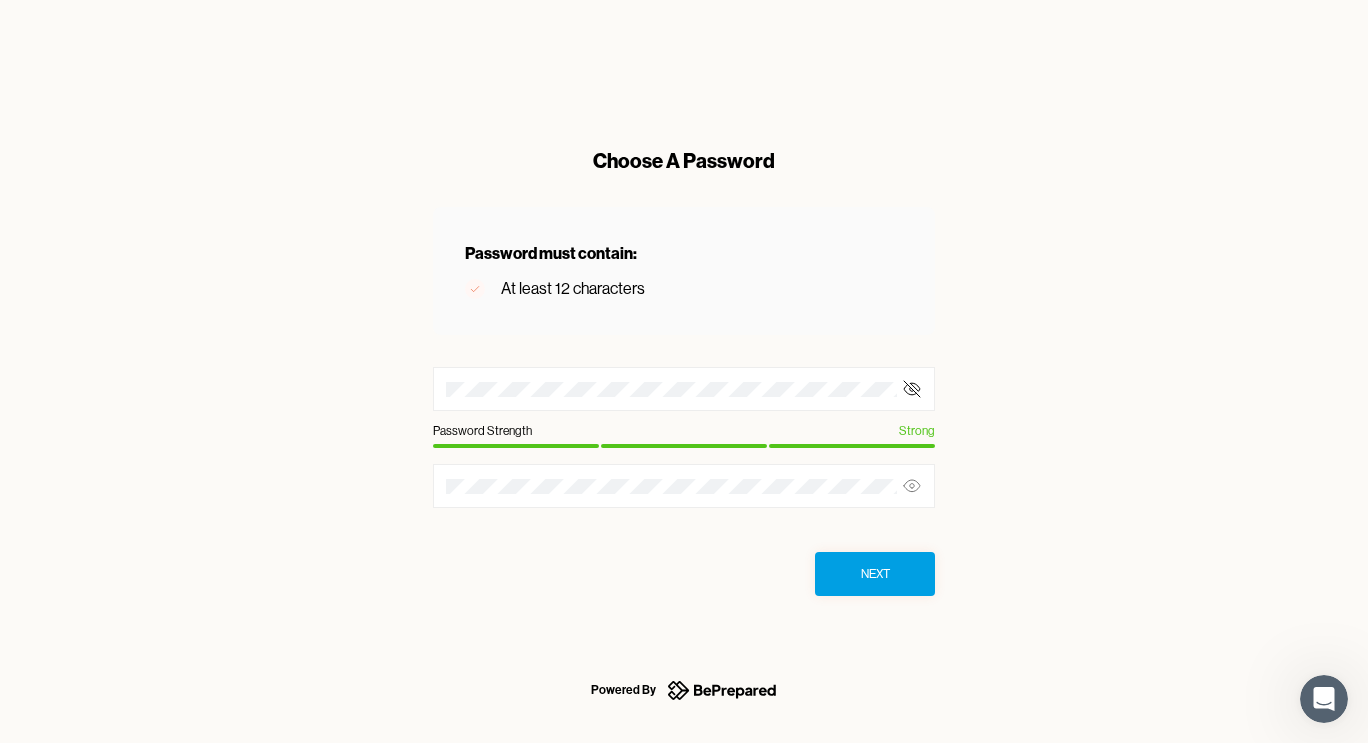 click 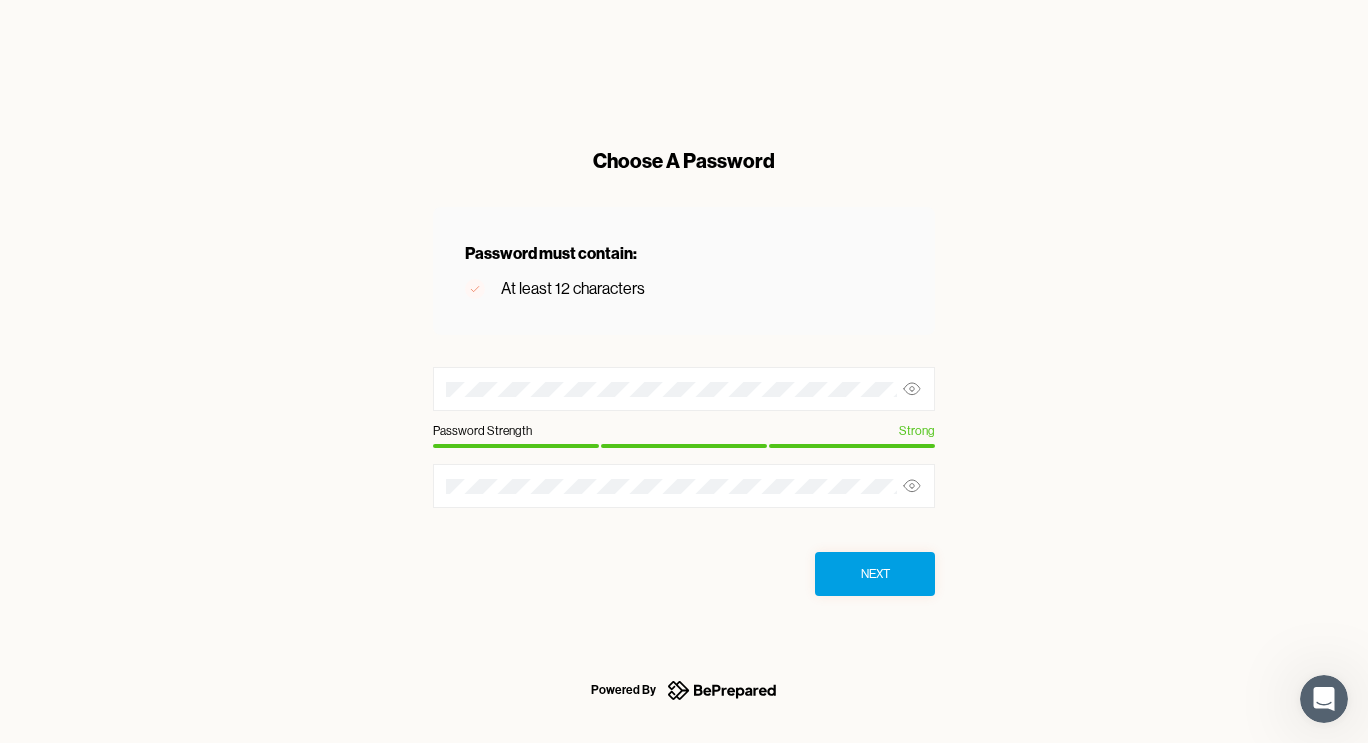 click on "Next" at bounding box center [875, 574] 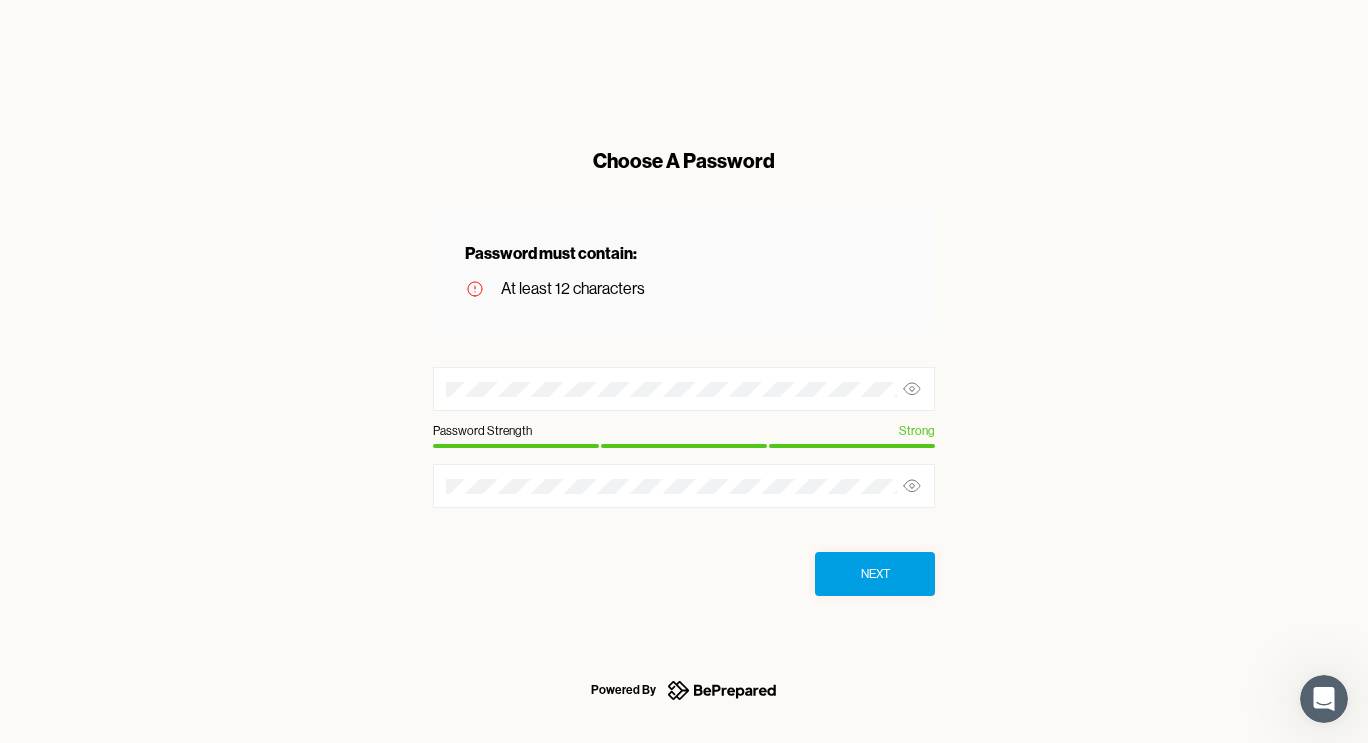 click on "Choose A Password Password must contain:   At least 12 characters Password Strength Strong Next" at bounding box center [684, 371] 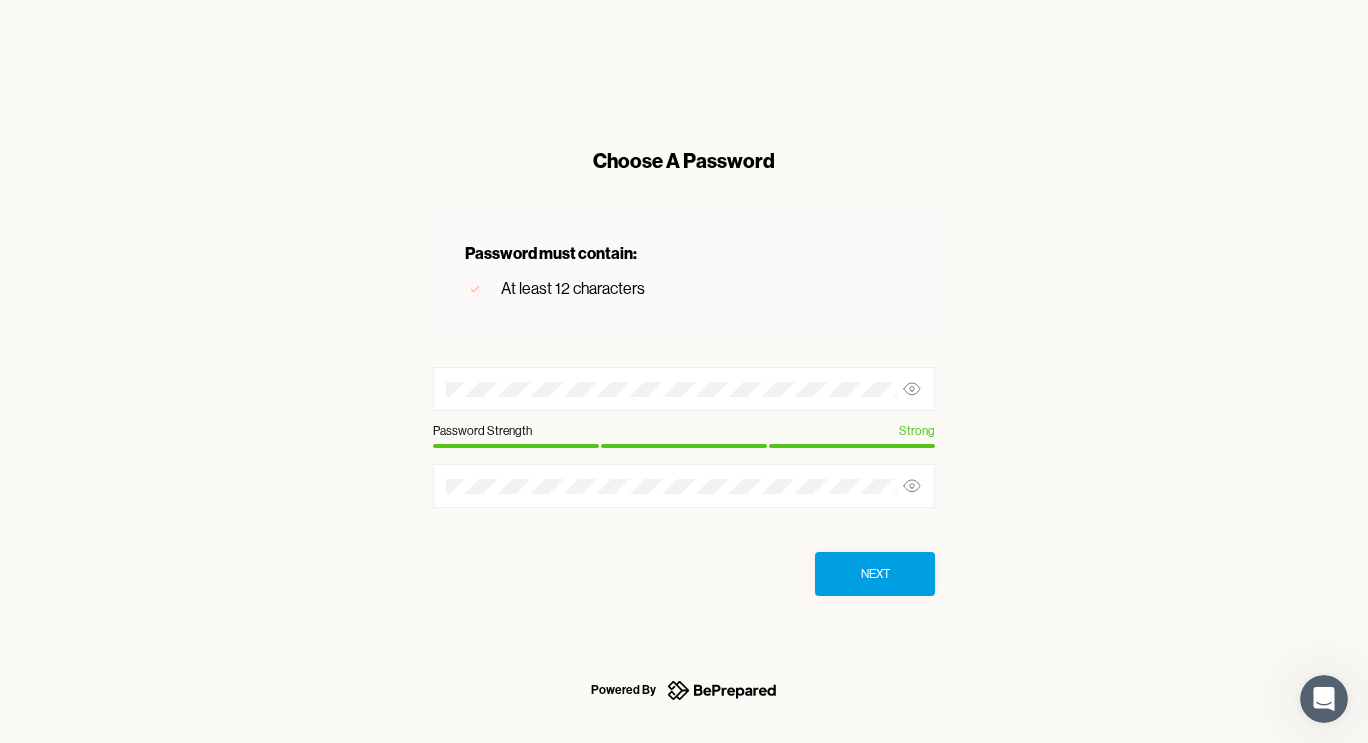 click on "Next" at bounding box center [875, 574] 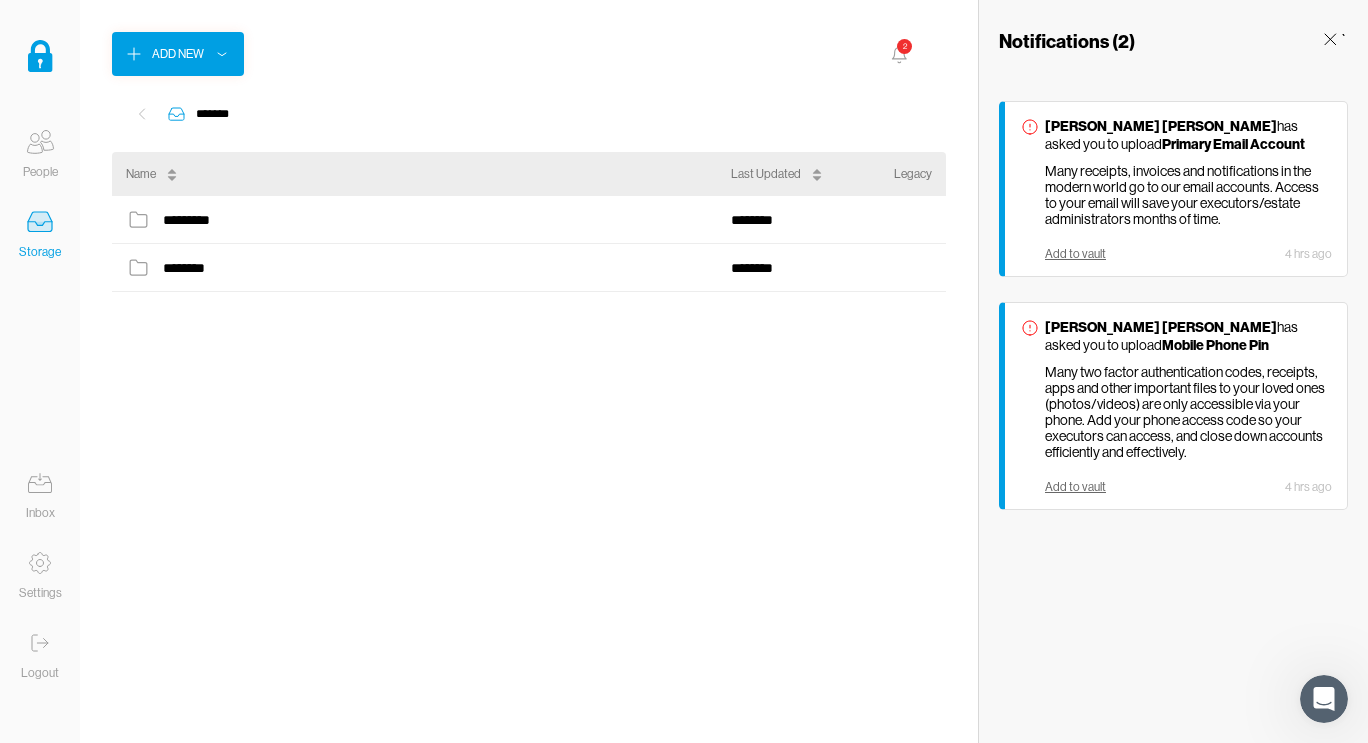 click 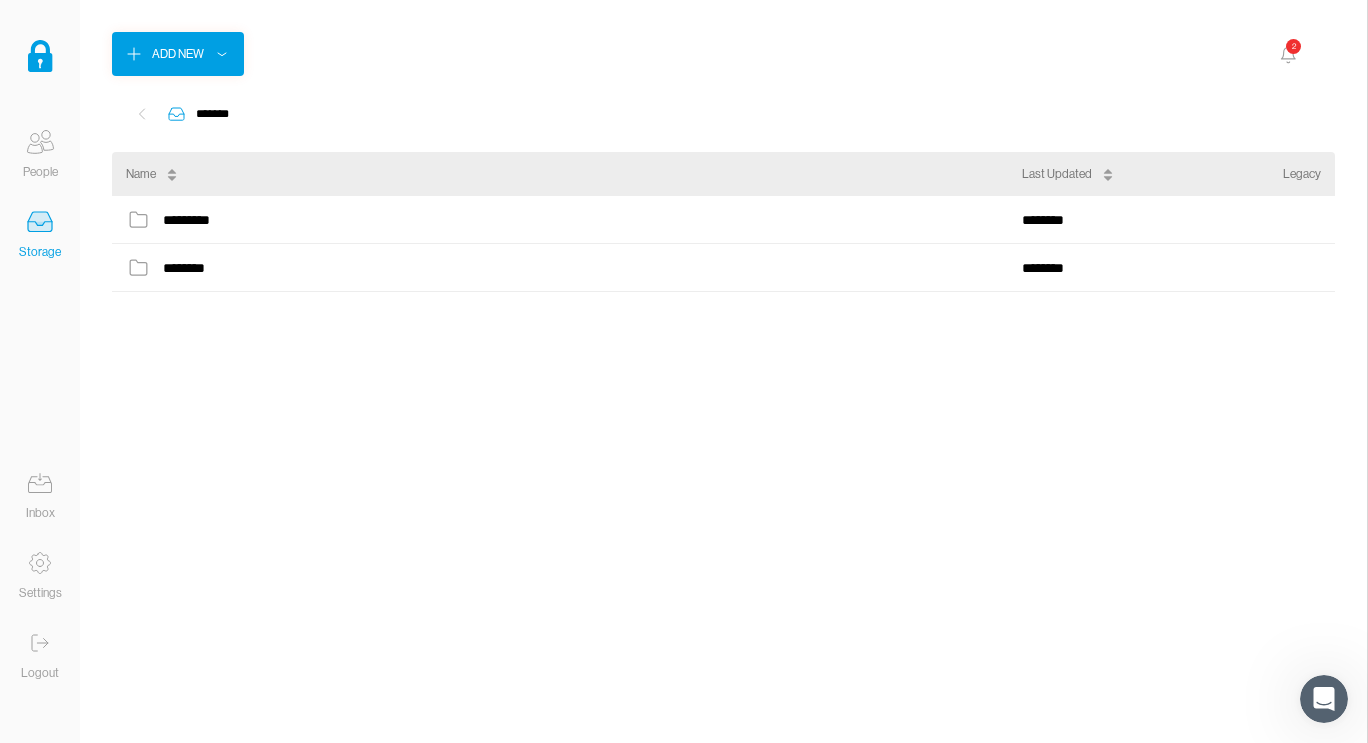 click on "2" at bounding box center [1293, 46] 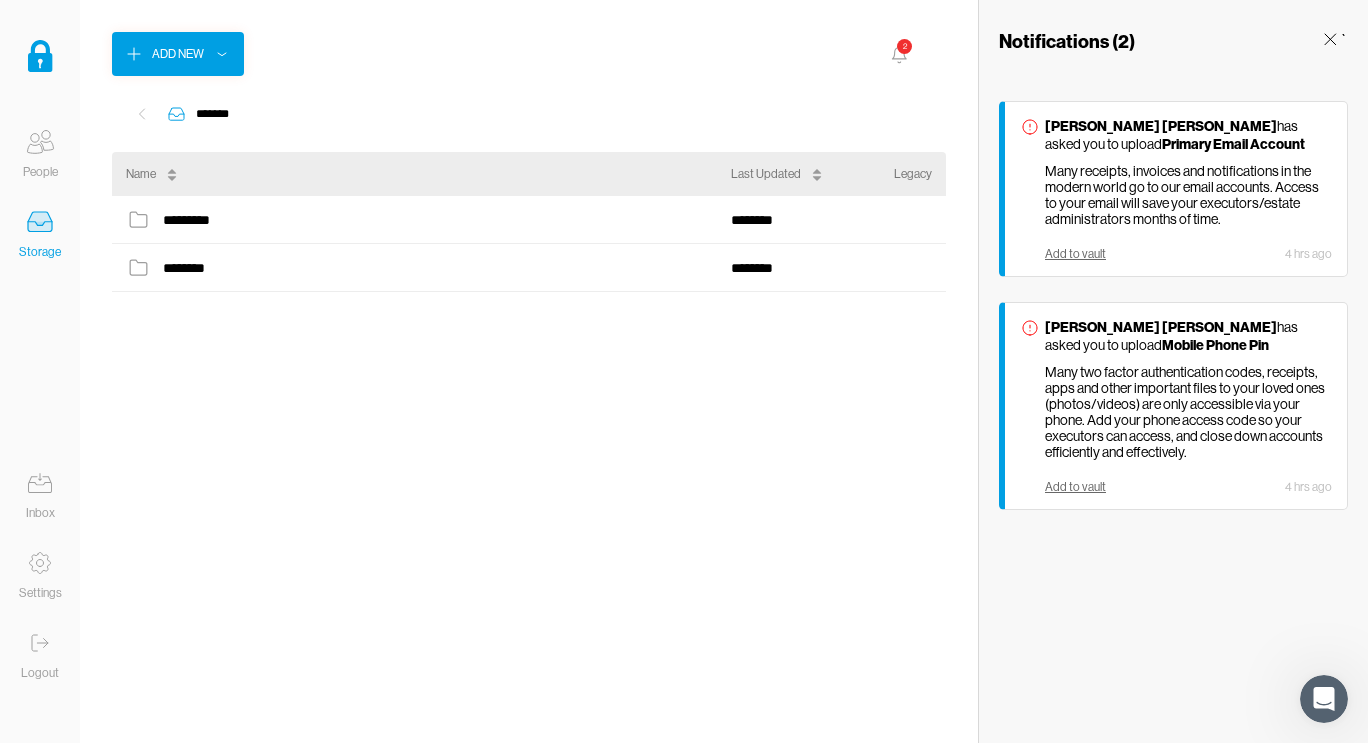 click on "Add to vault" at bounding box center (1075, 254) 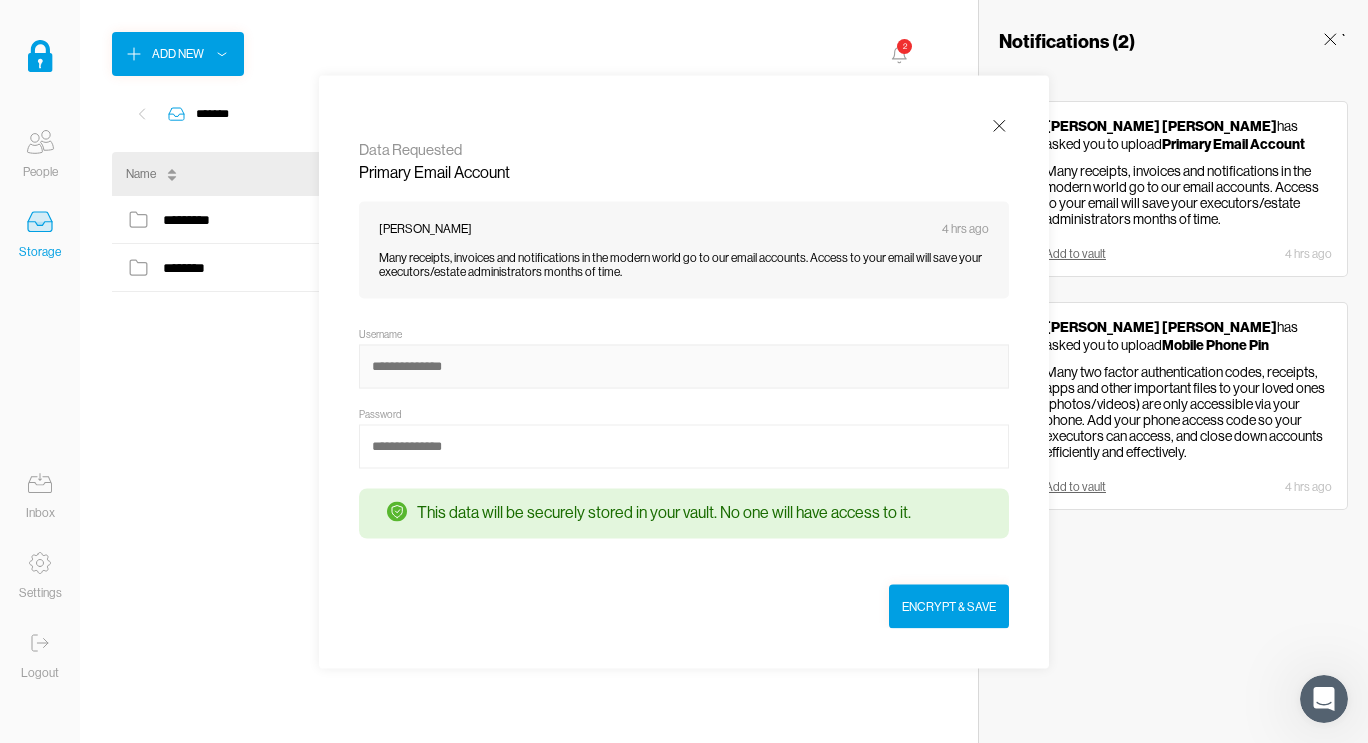 click at bounding box center [684, 366] 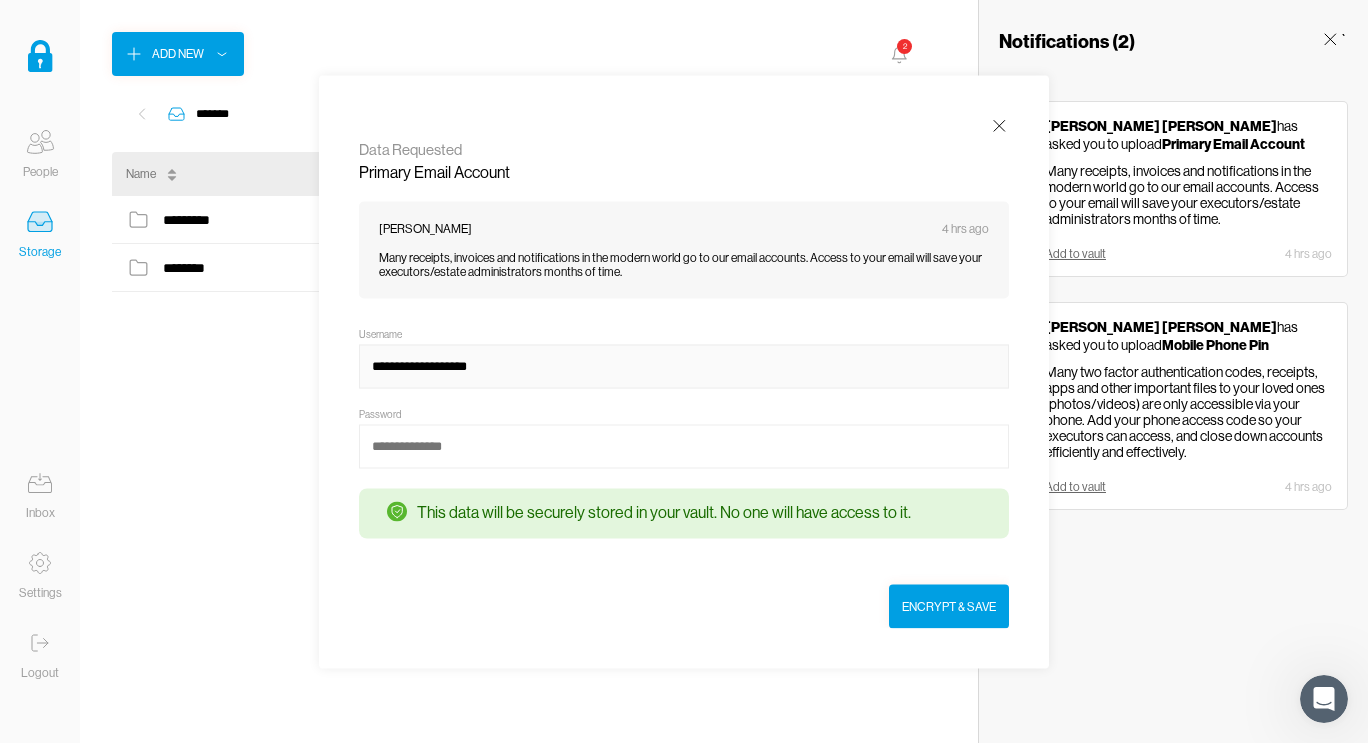 type on "**********" 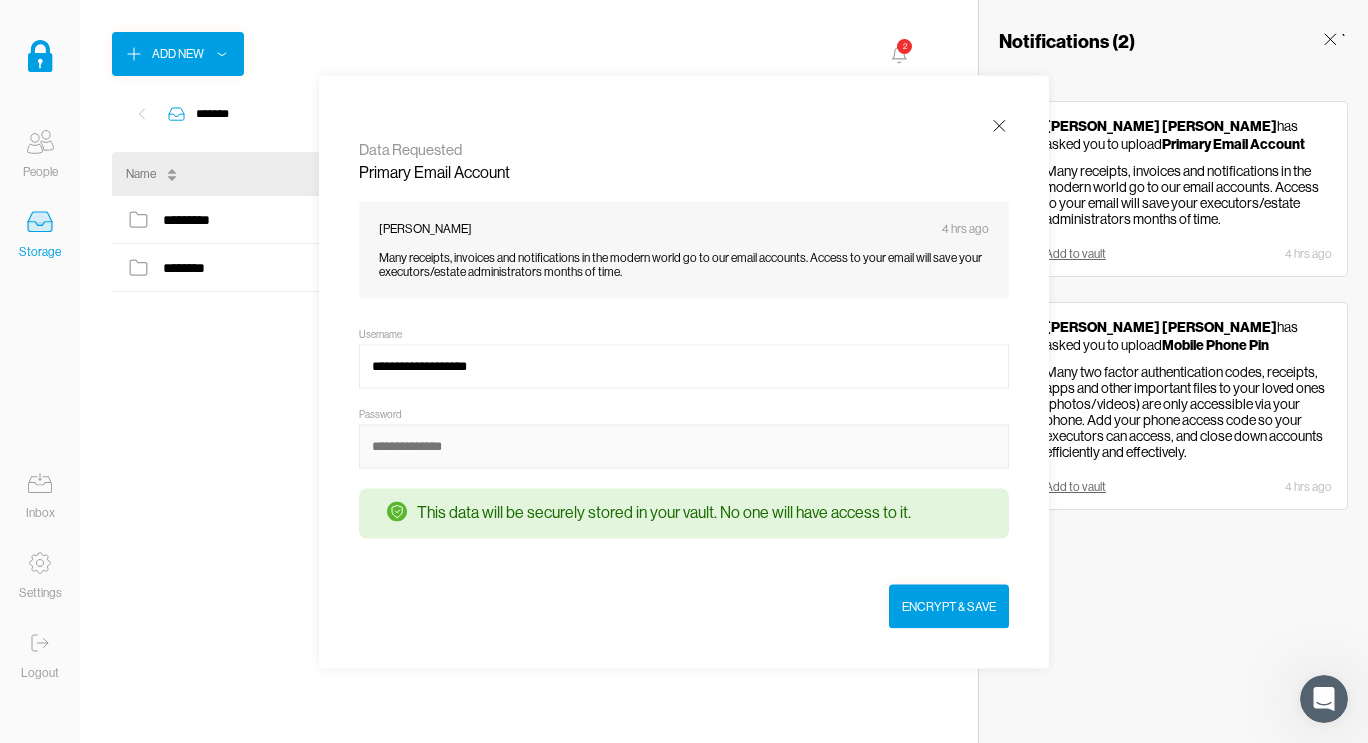 click at bounding box center [684, 446] 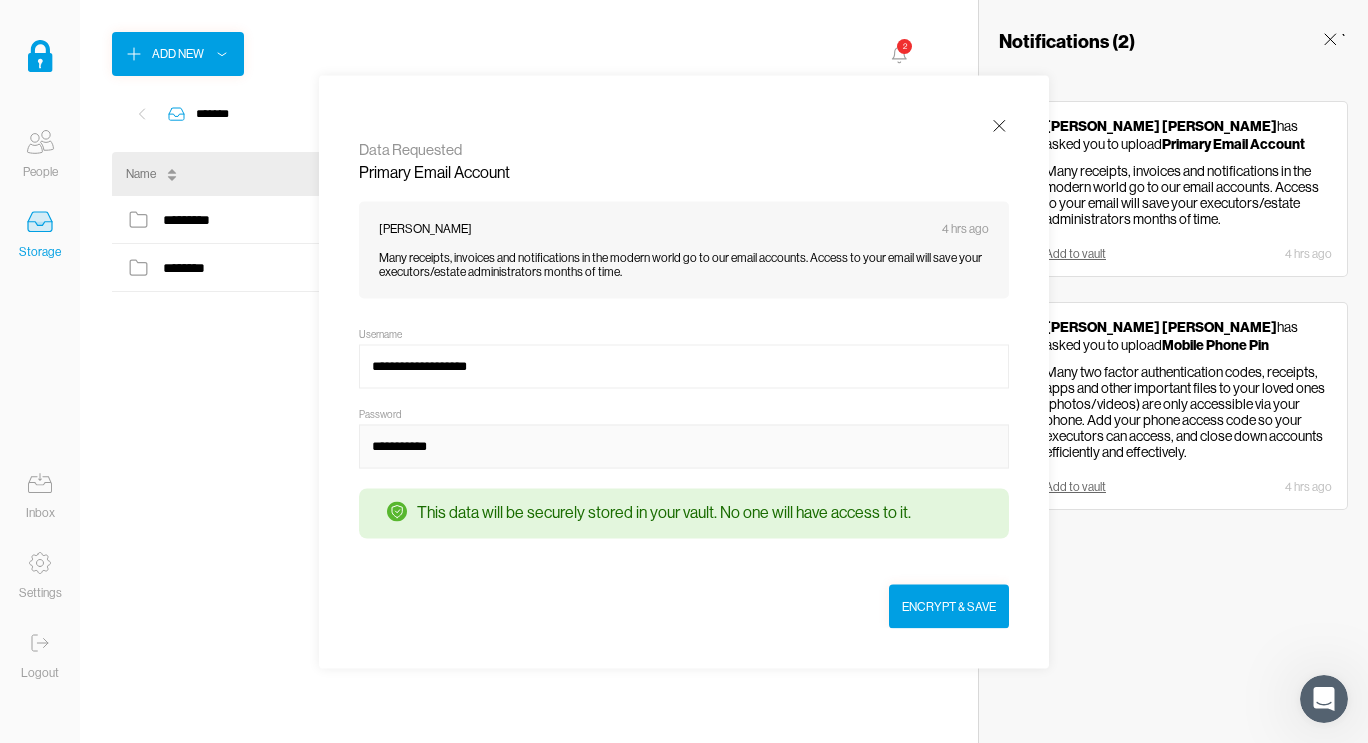 type on "**********" 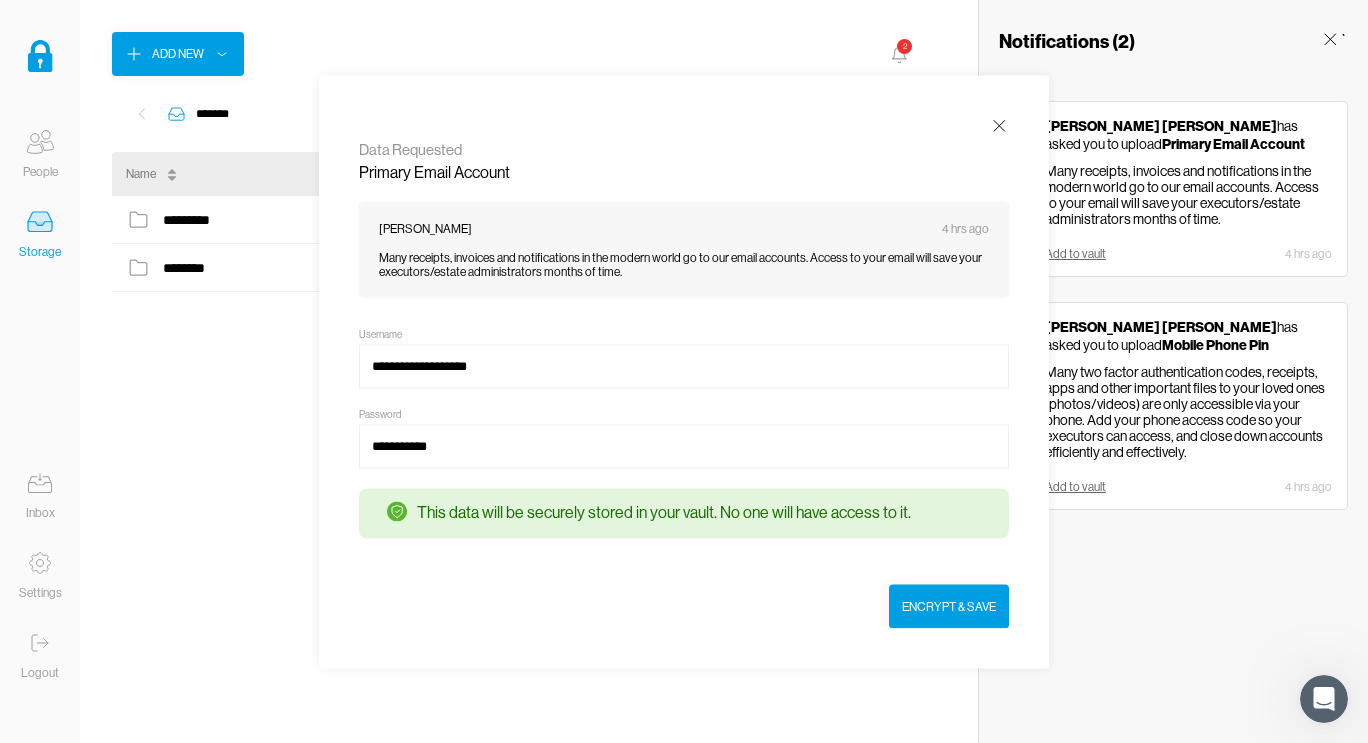 click on "Encrypt & Save" at bounding box center (949, 606) 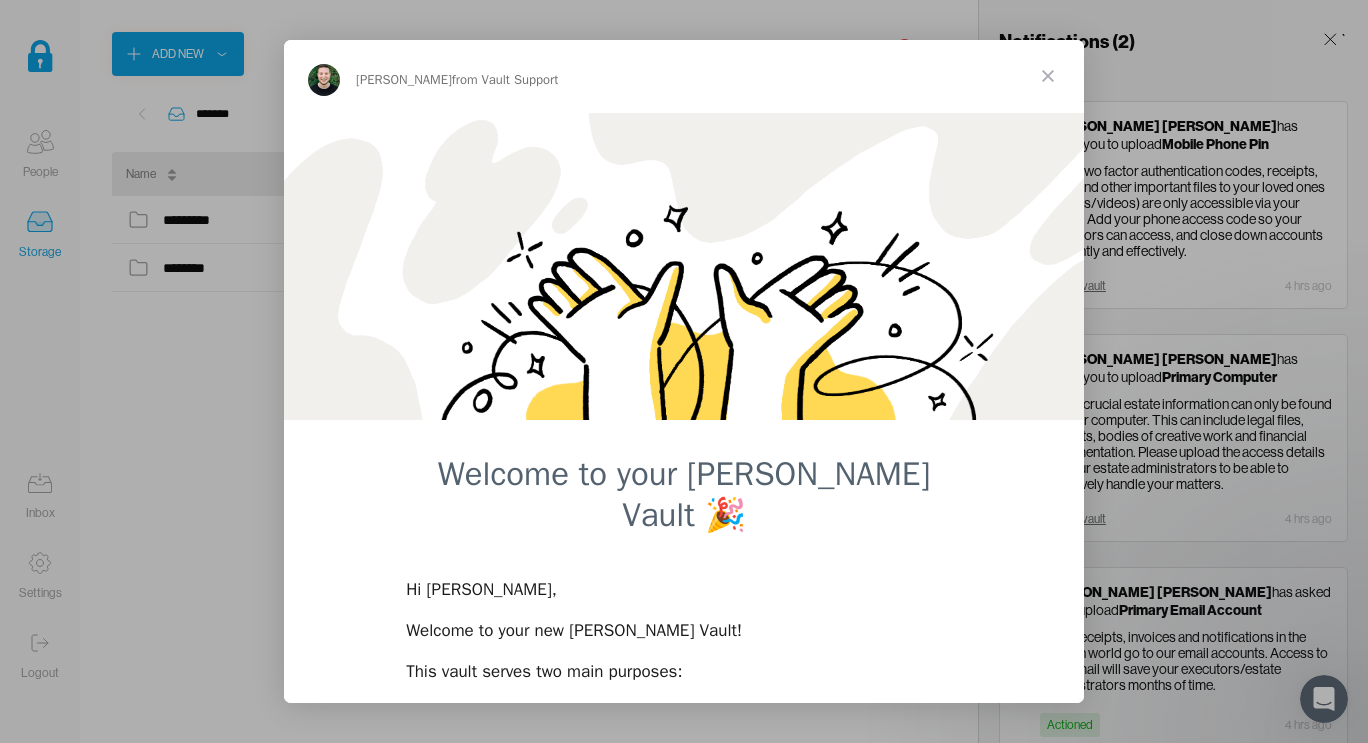 scroll, scrollTop: 0, scrollLeft: 0, axis: both 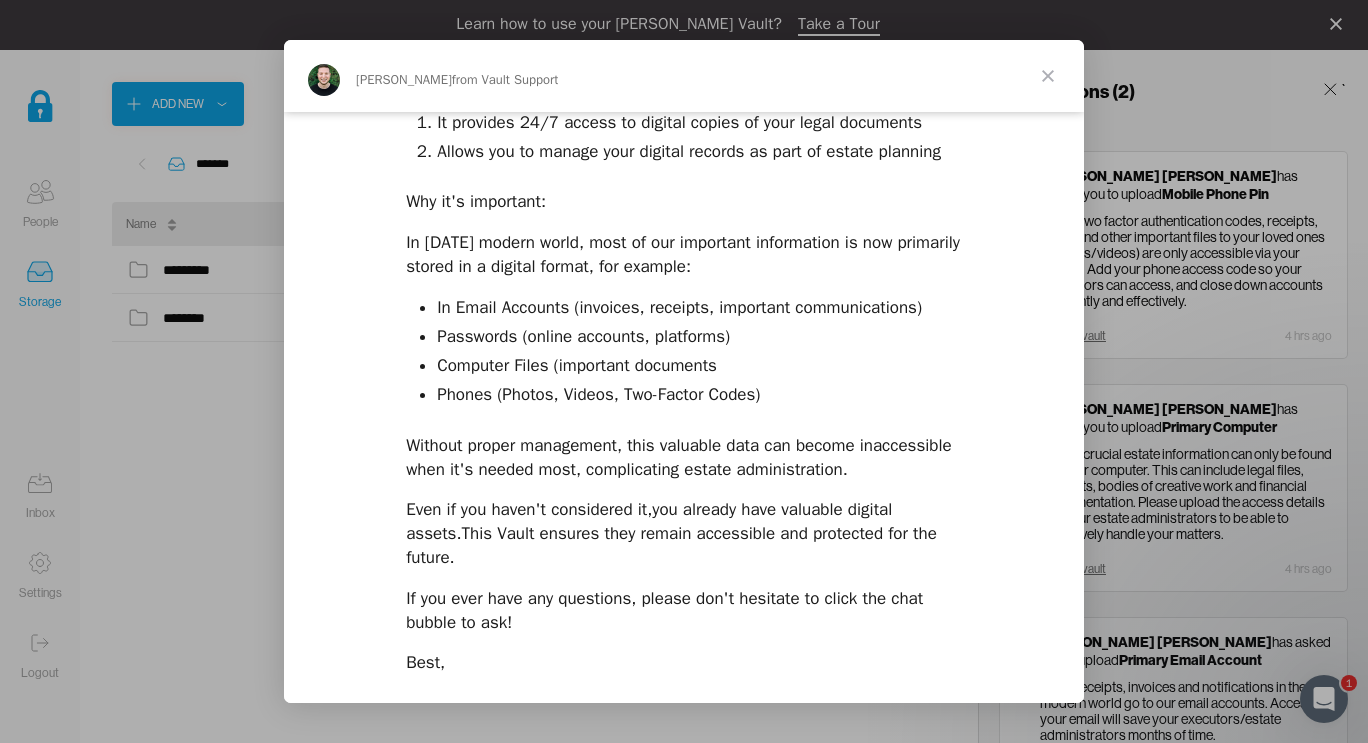 click at bounding box center [1048, 76] 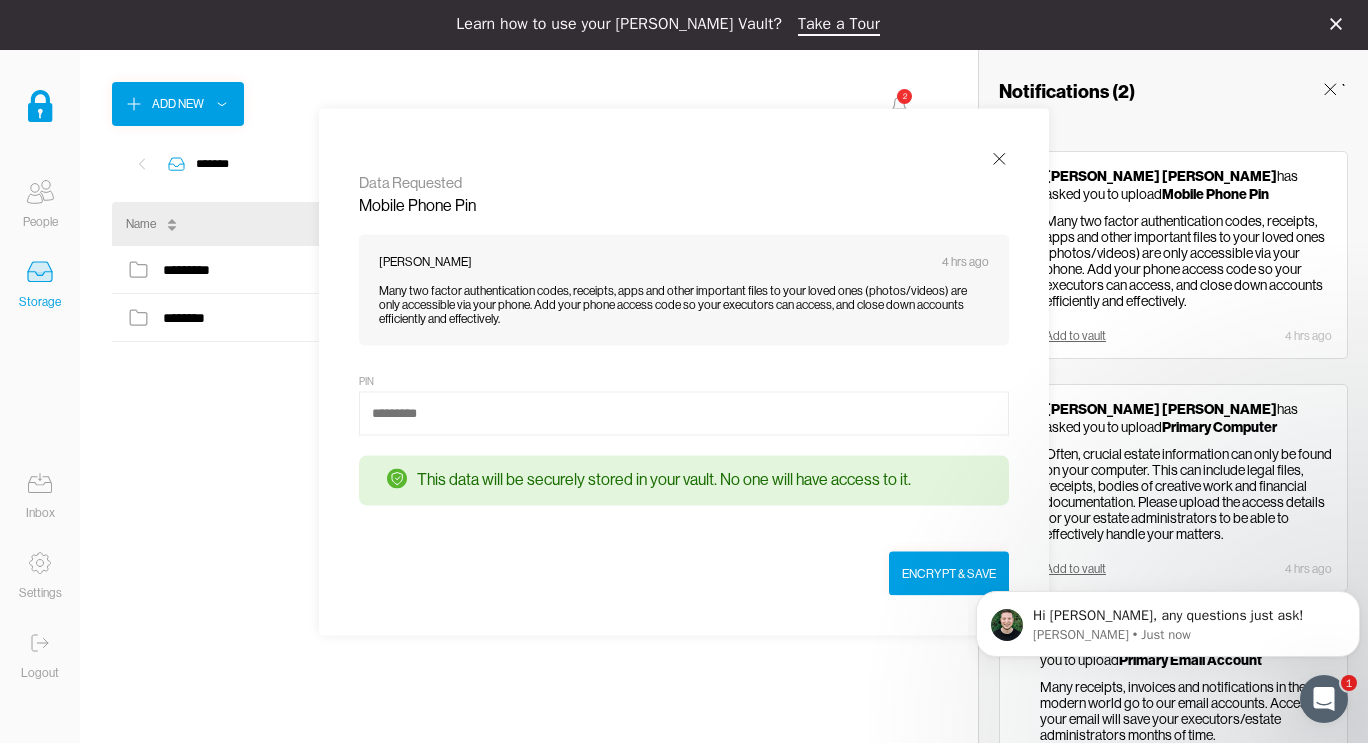 scroll, scrollTop: 0, scrollLeft: 0, axis: both 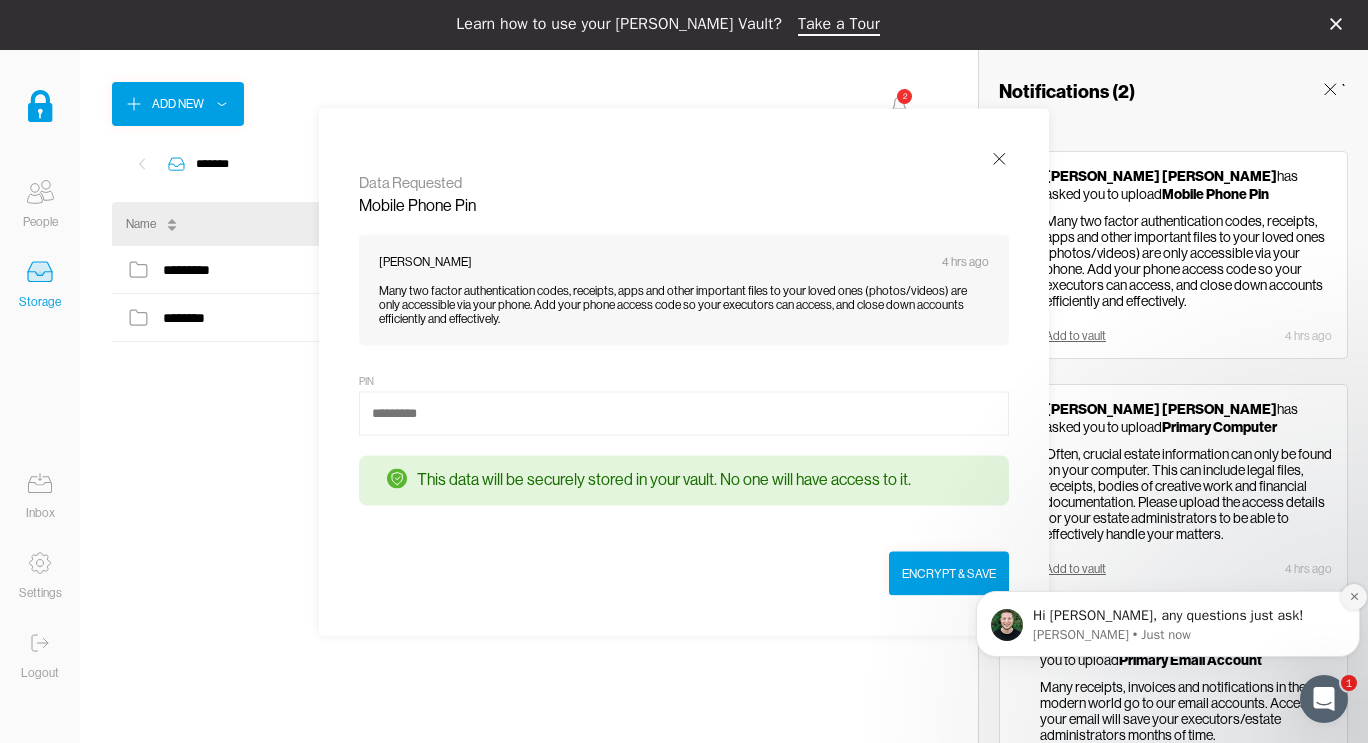 click 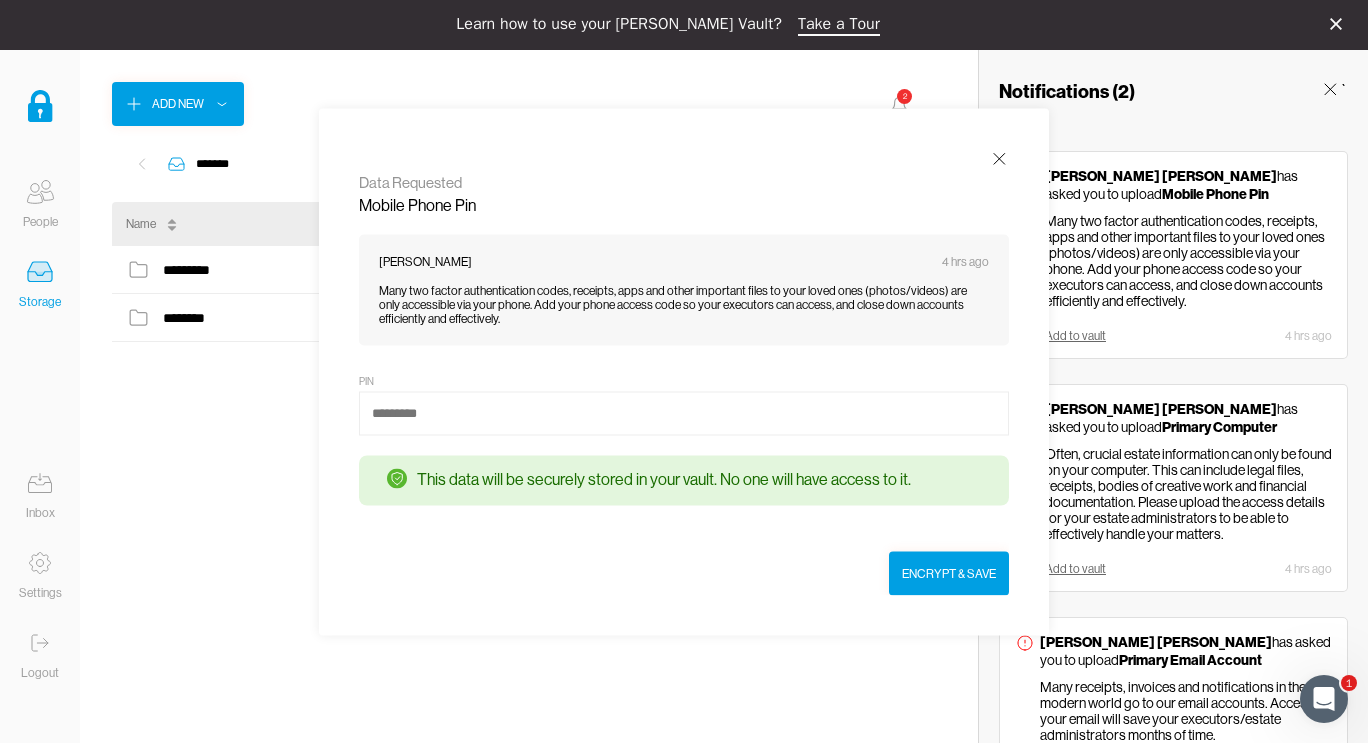 click 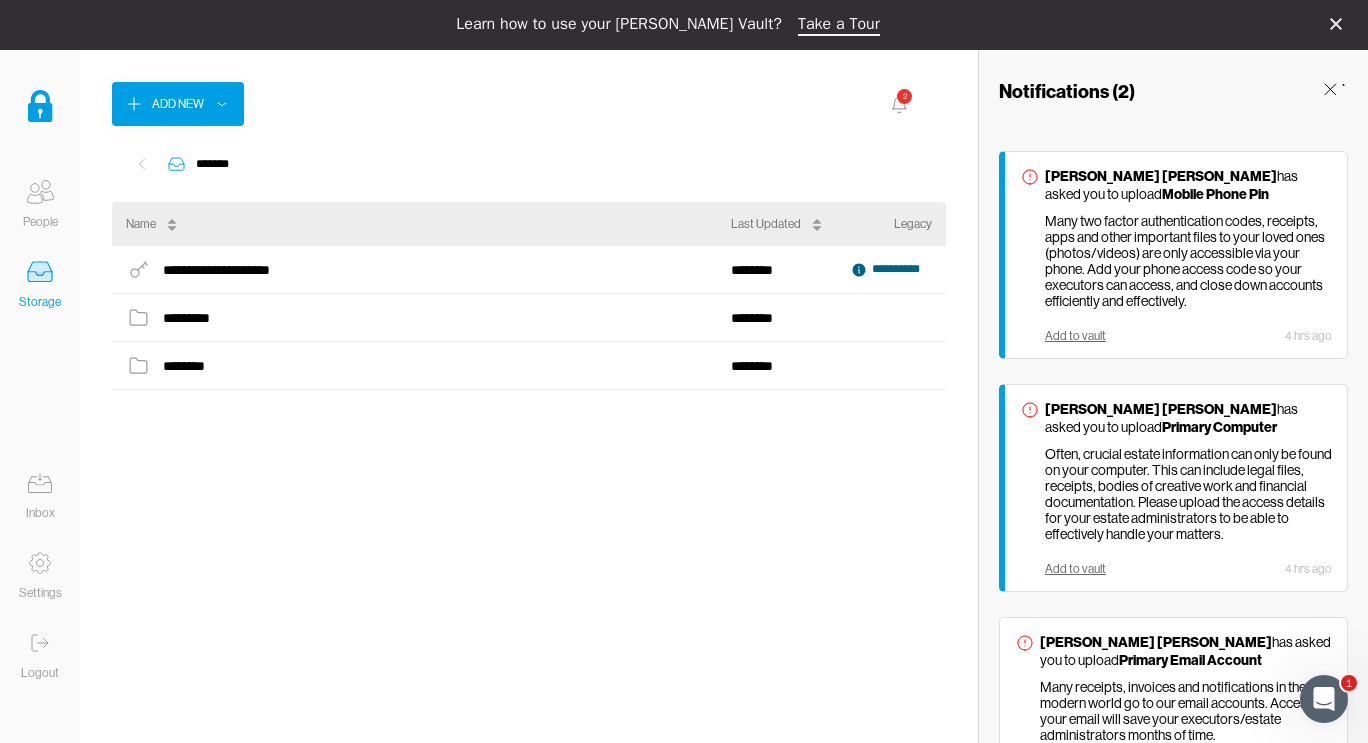 click on "Add to vault" at bounding box center [1075, 336] 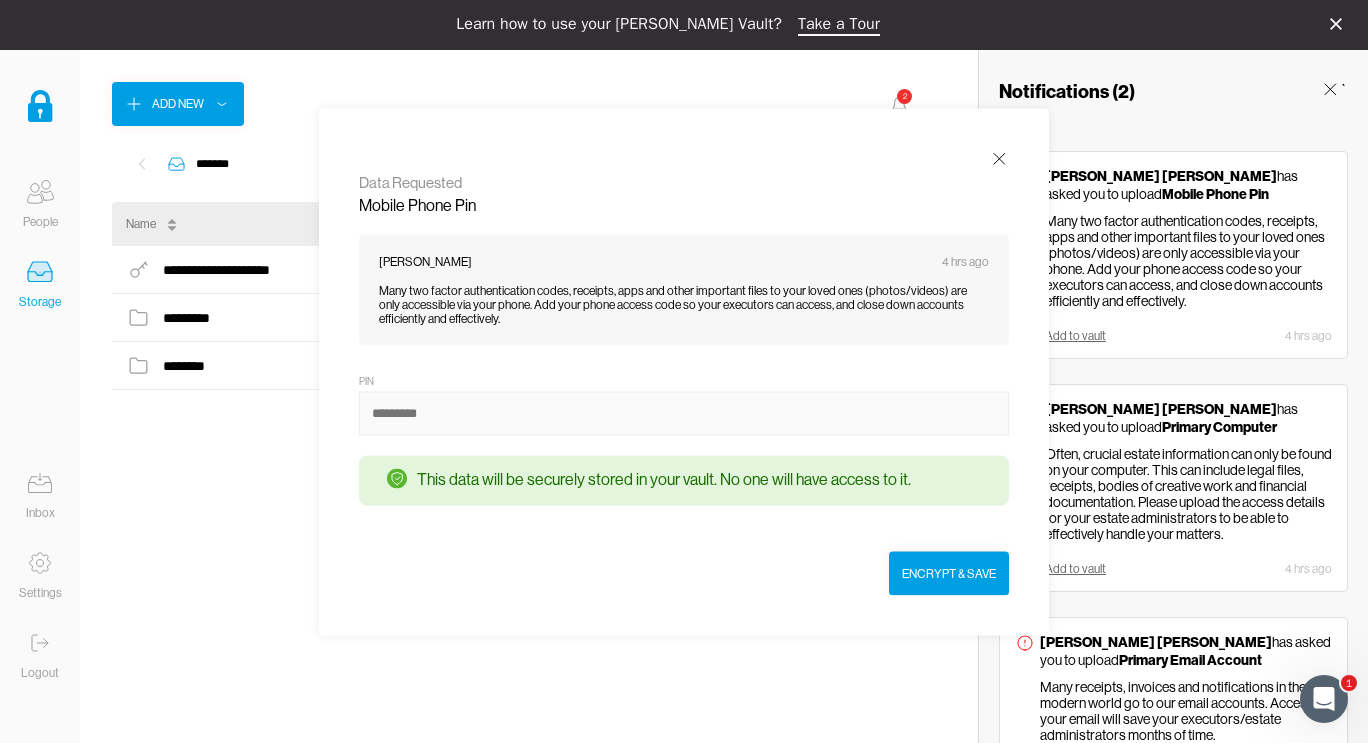 click at bounding box center [684, 413] 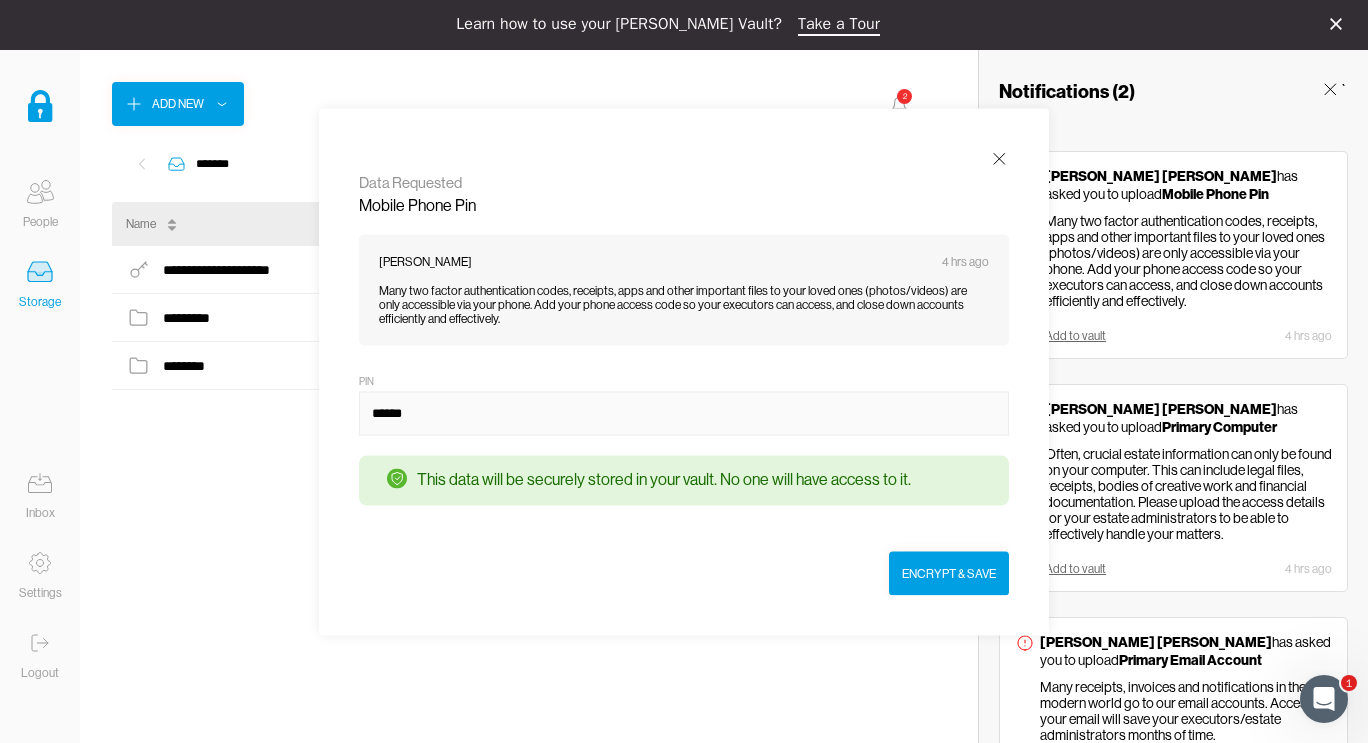type on "******" 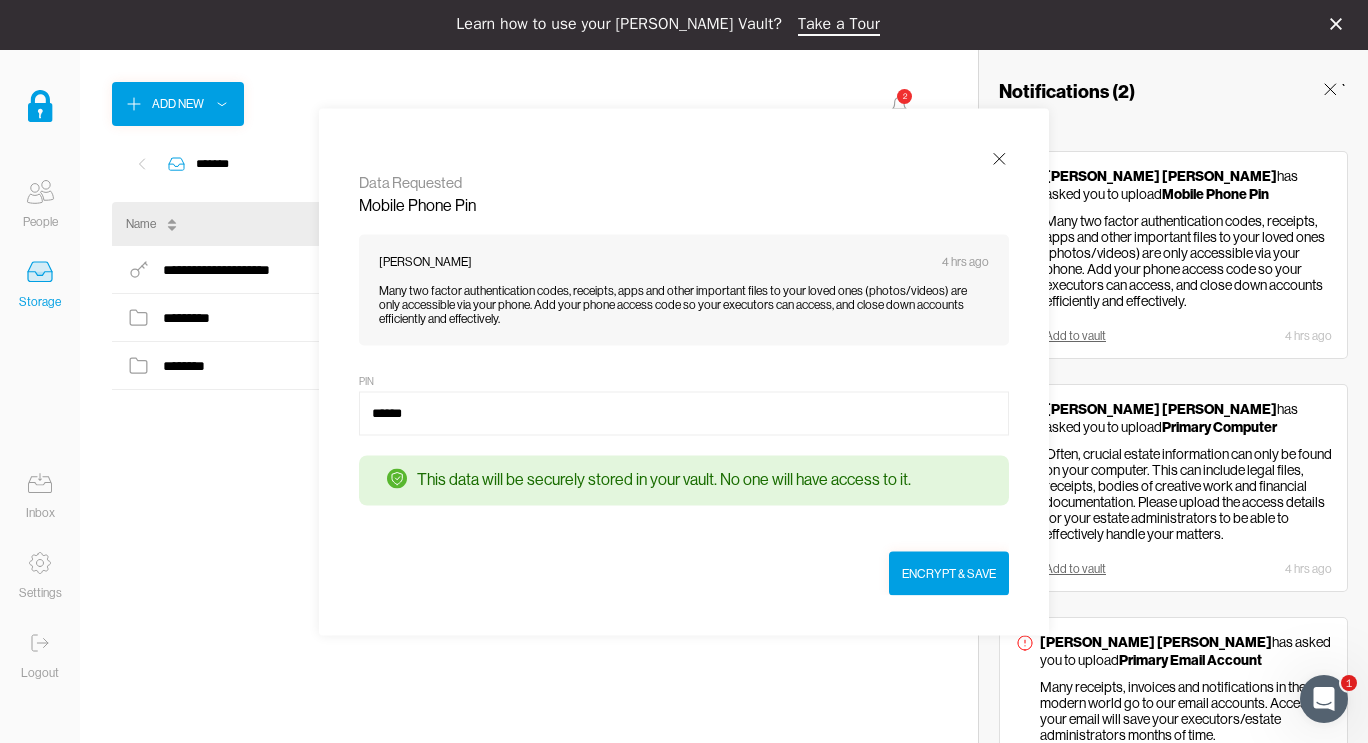 click on "Encrypt & Save" at bounding box center (949, 573) 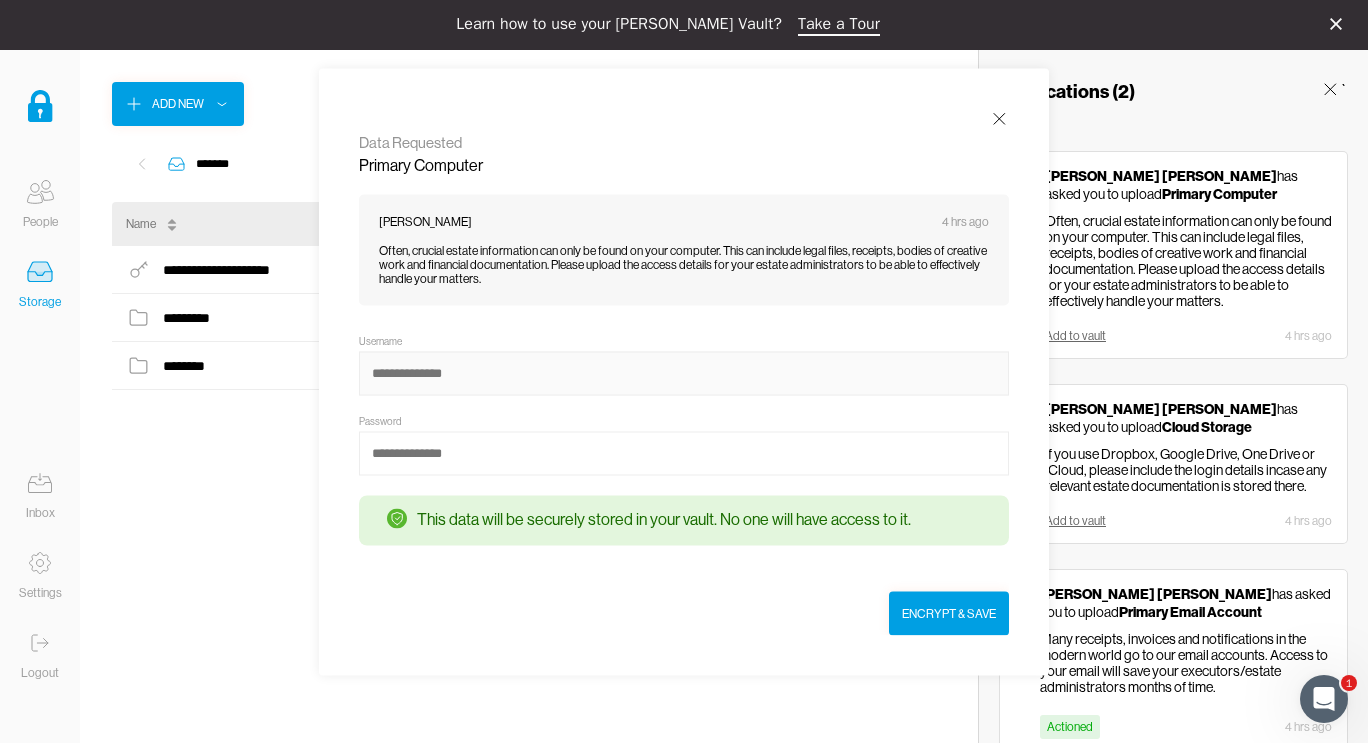 click at bounding box center [684, 373] 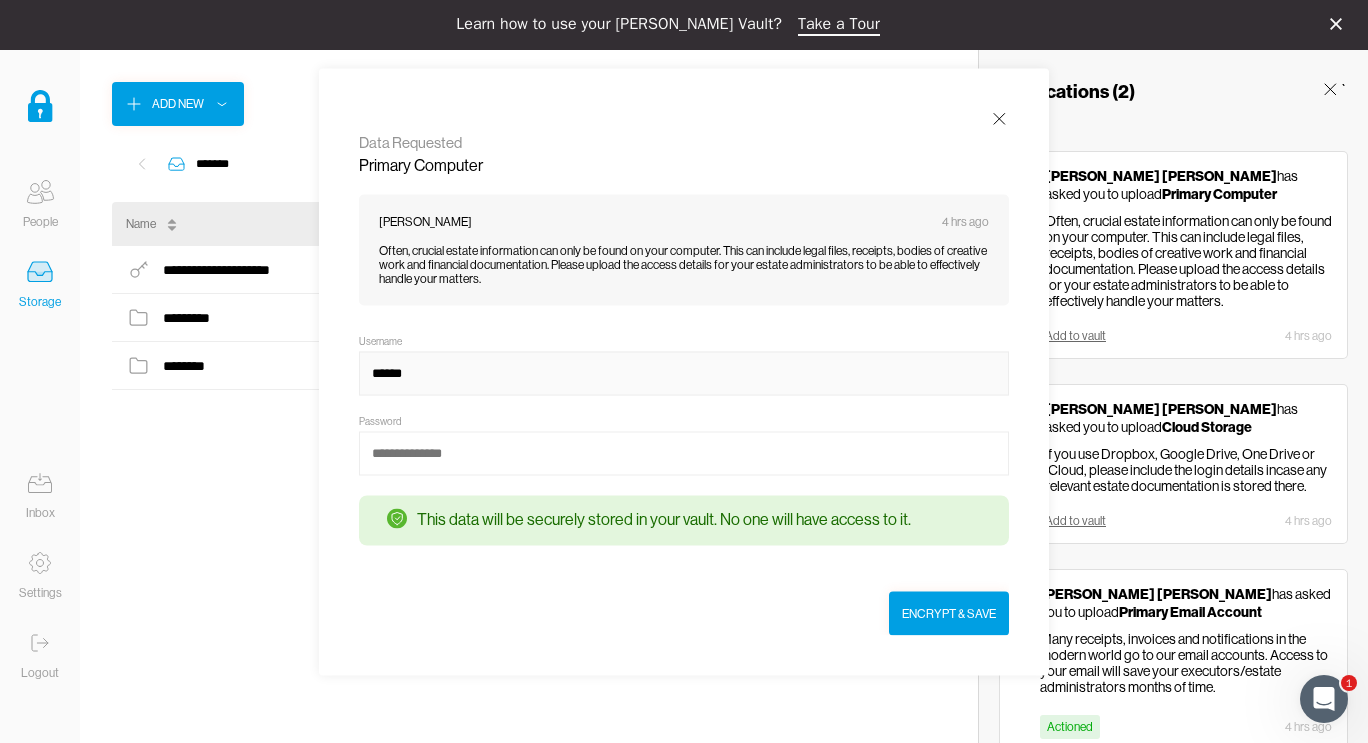 type on "******" 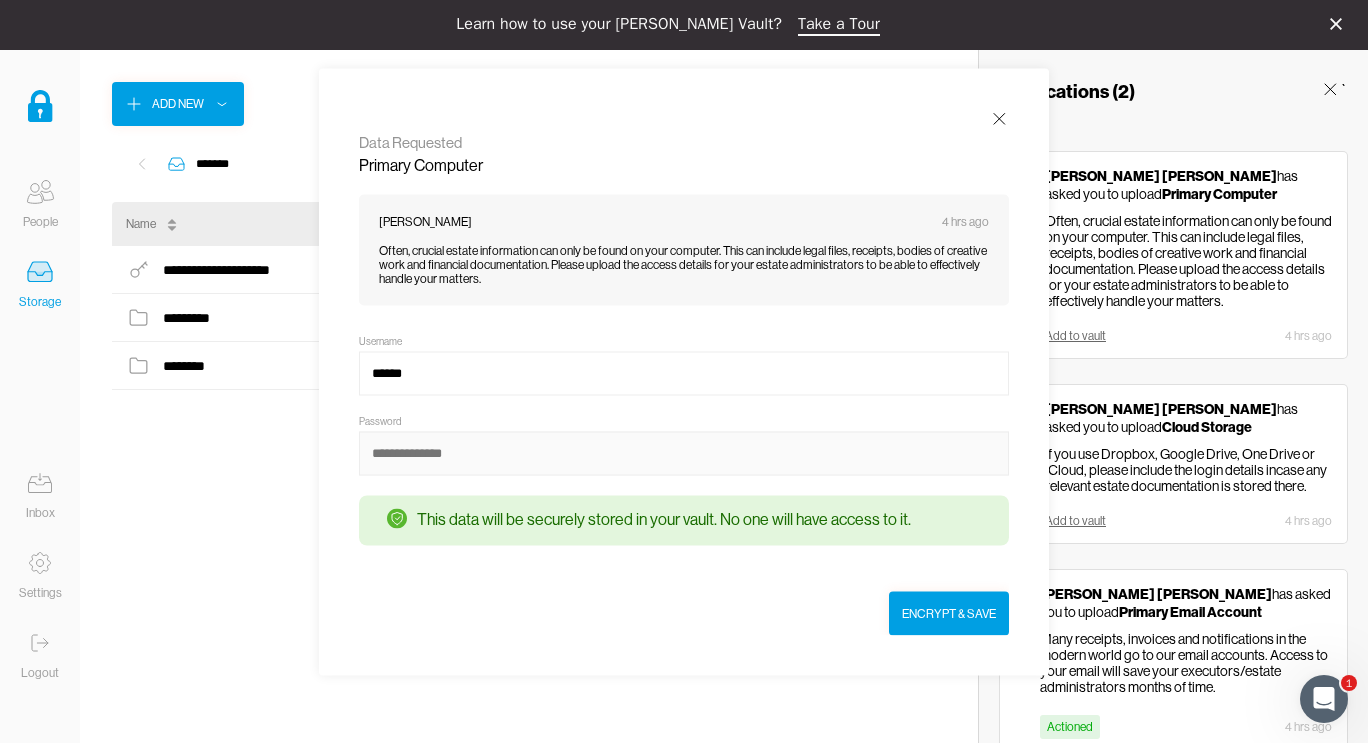 click at bounding box center [684, 453] 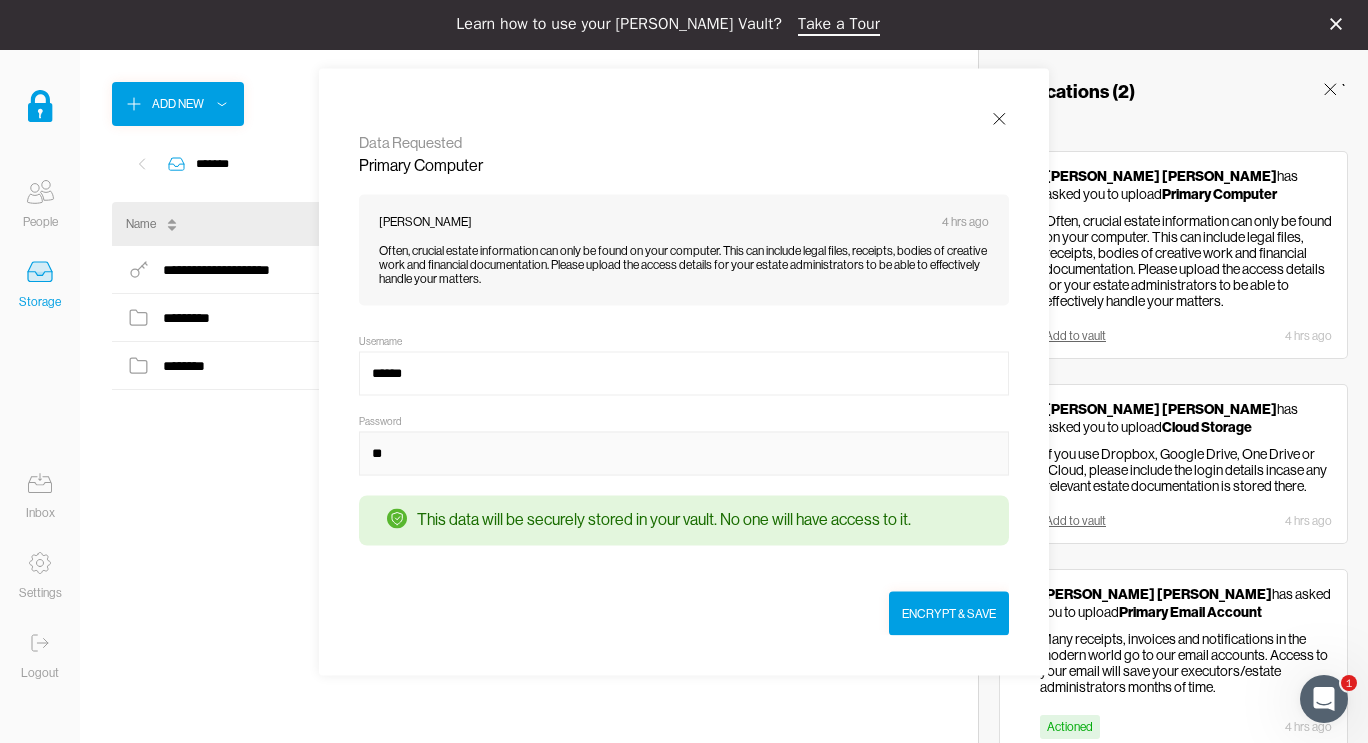type on "******" 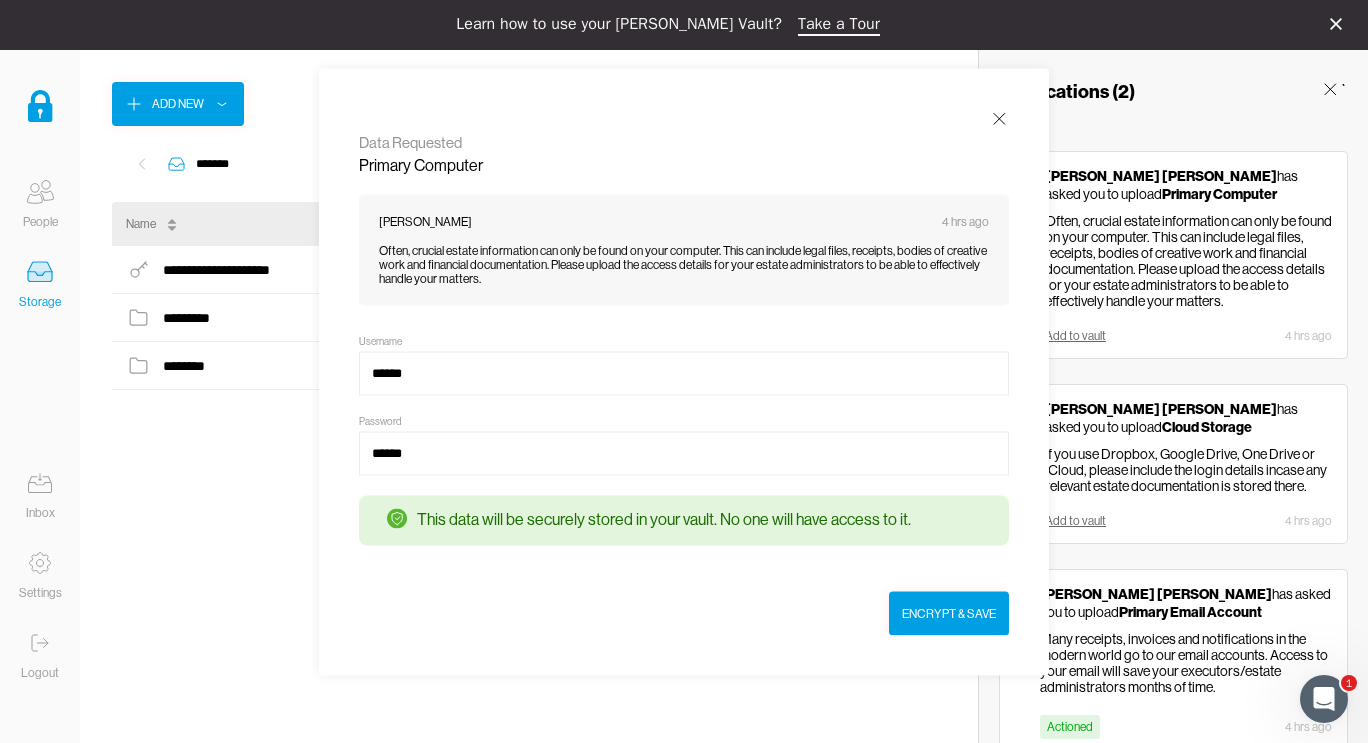 click on "Encrypt & Save" at bounding box center [949, 613] 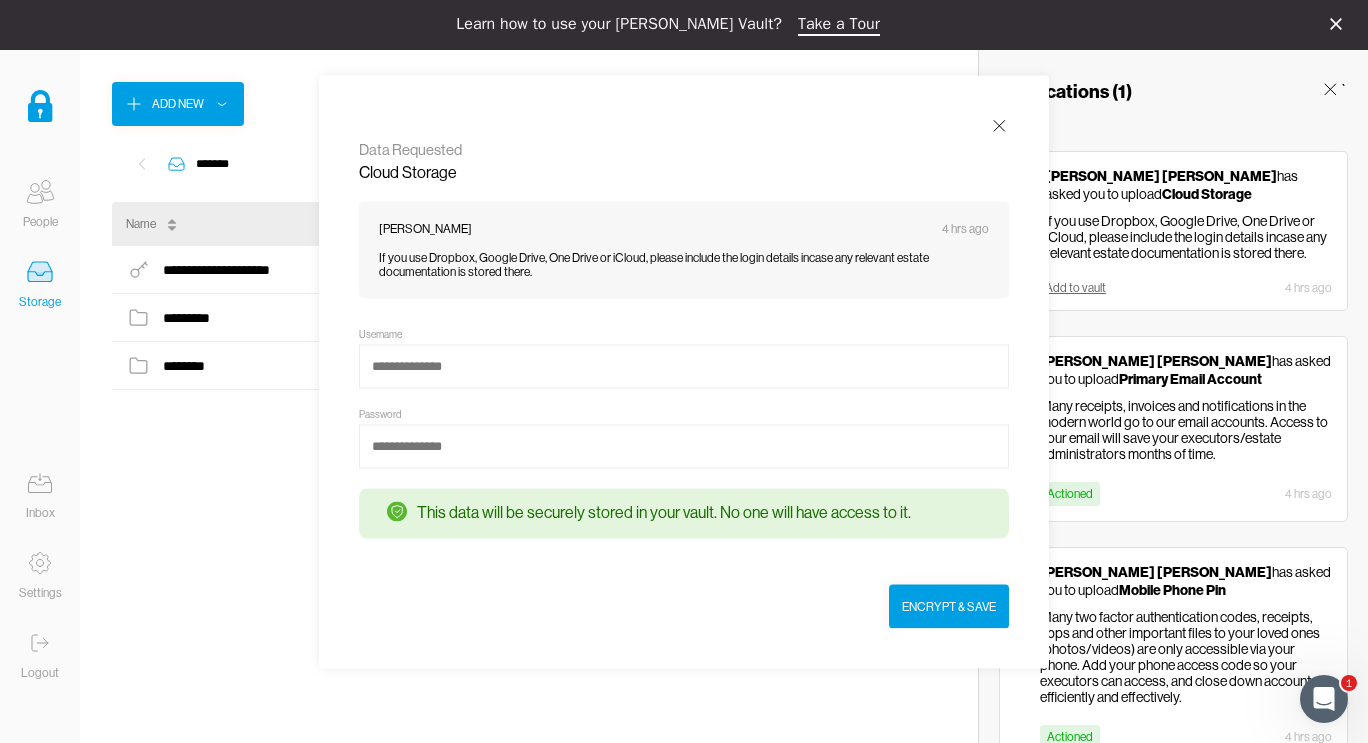 click 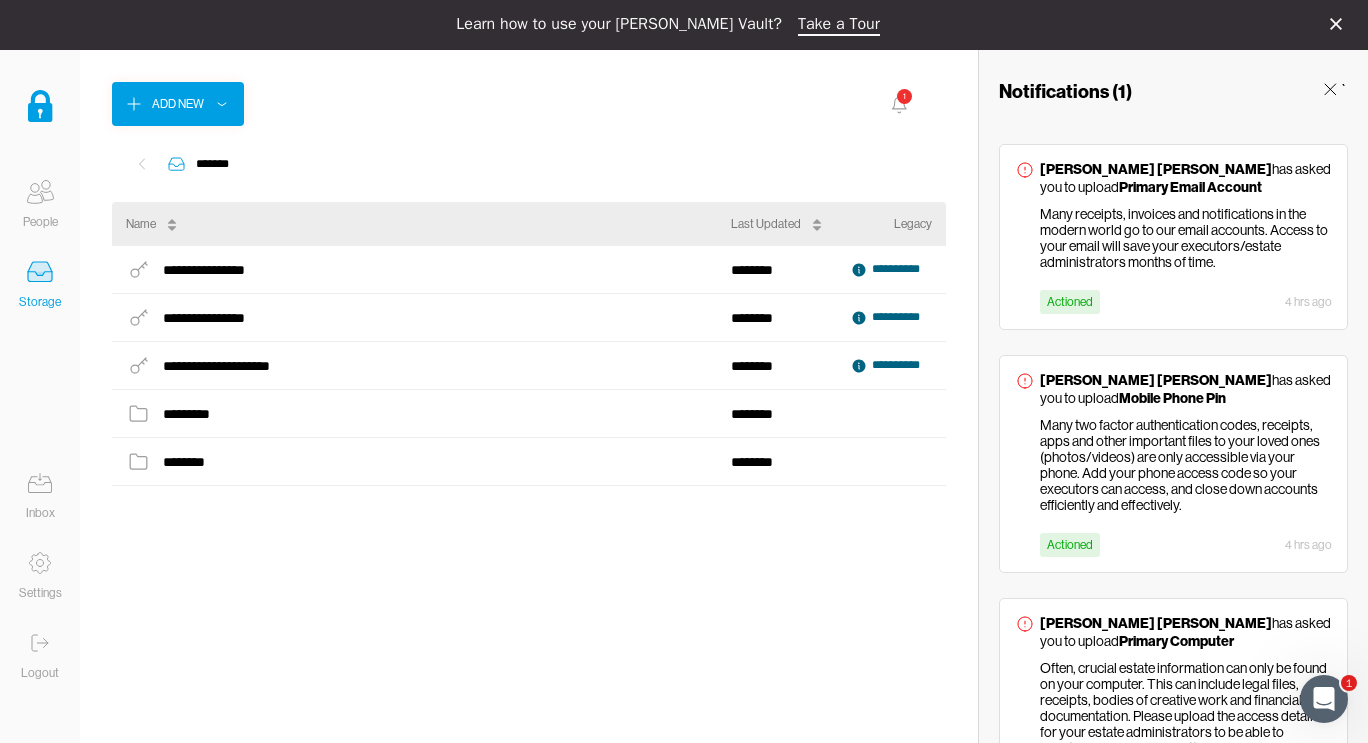 scroll, scrollTop: 322, scrollLeft: 0, axis: vertical 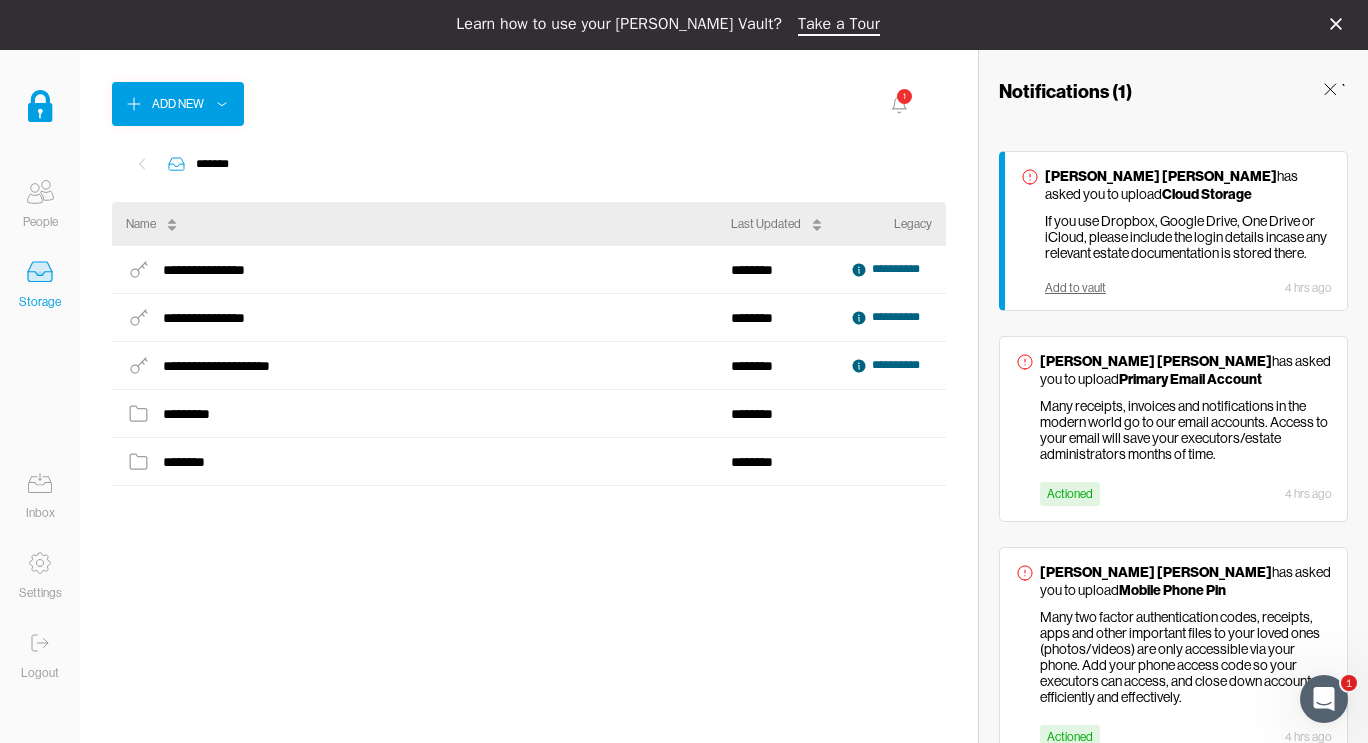 click 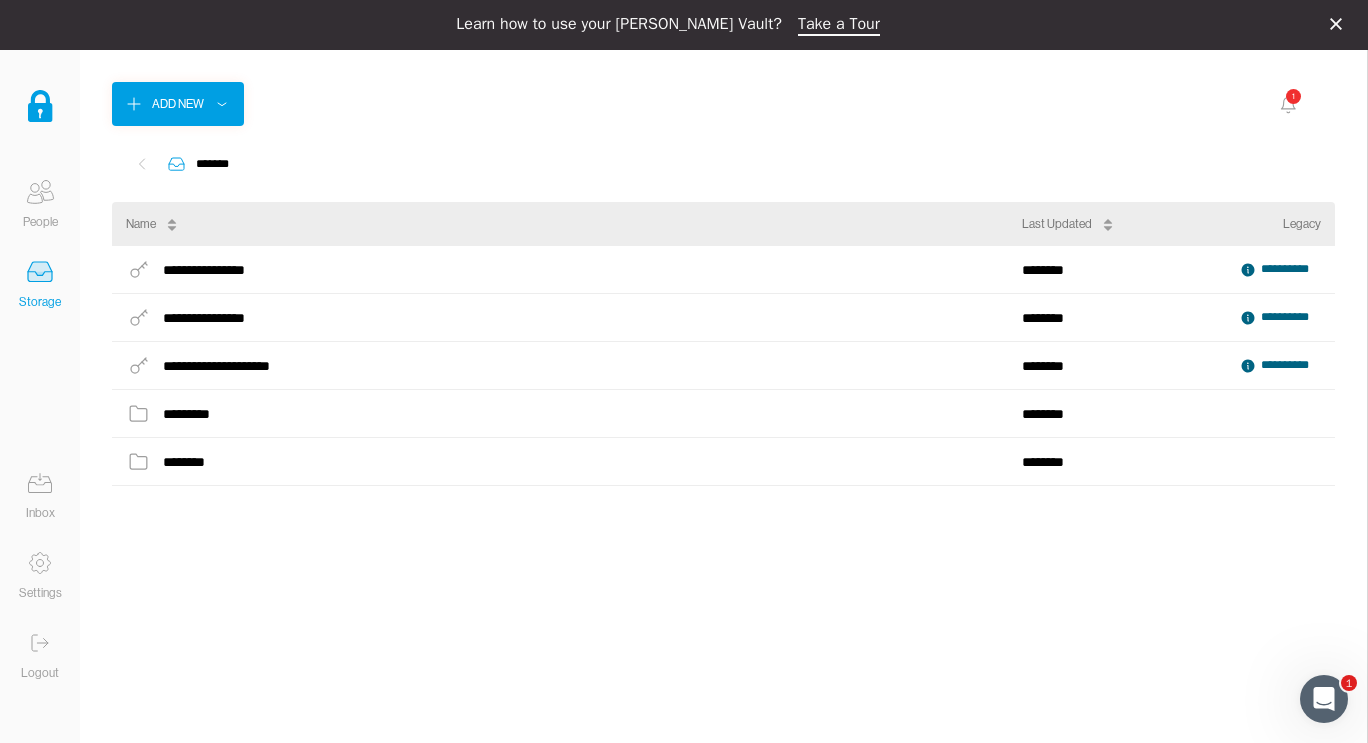 click 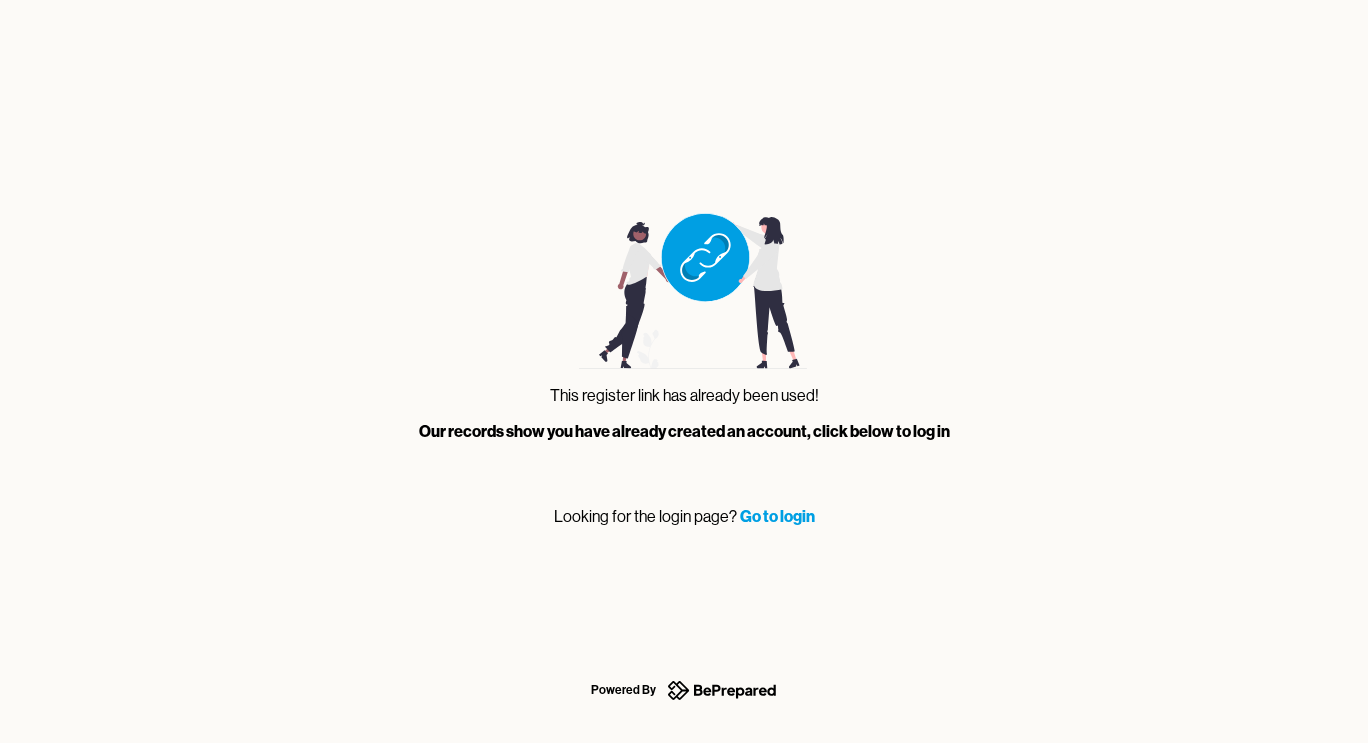 scroll, scrollTop: 0, scrollLeft: 0, axis: both 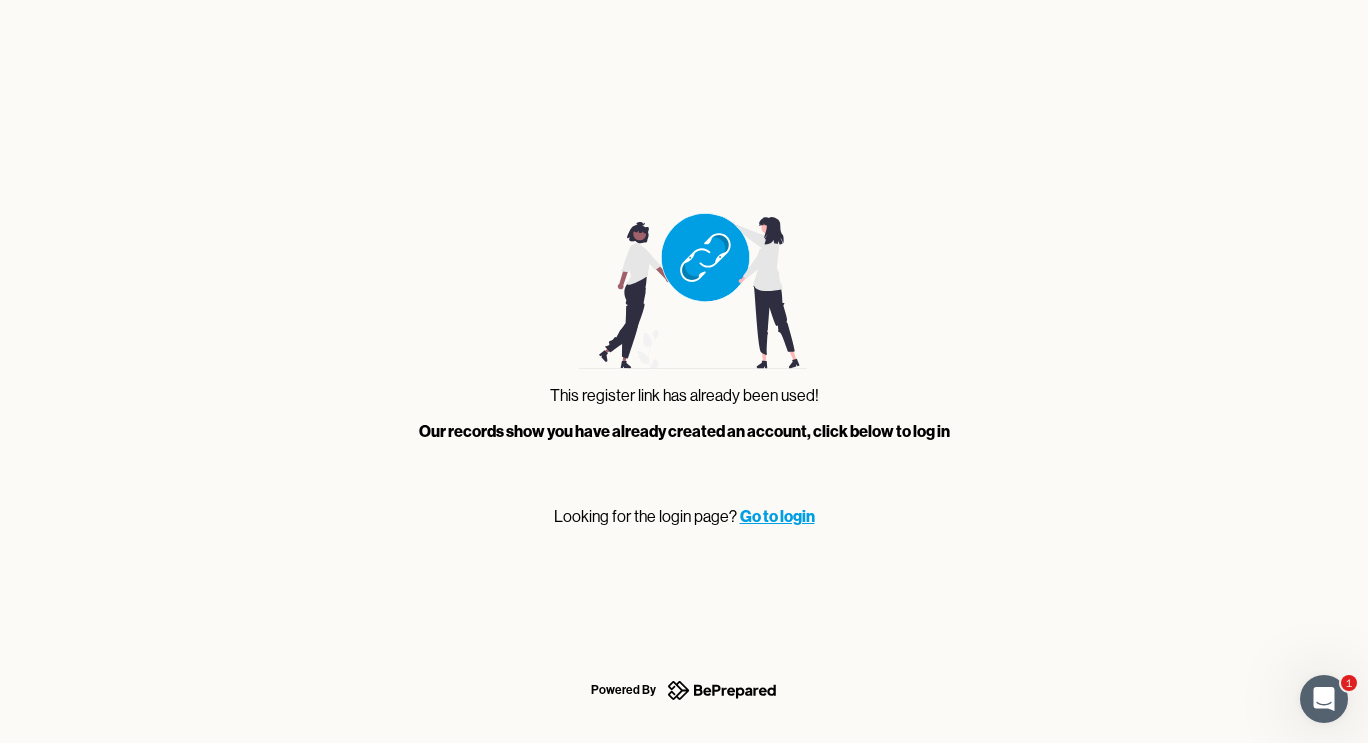 click on "Go to login" at bounding box center [777, 516] 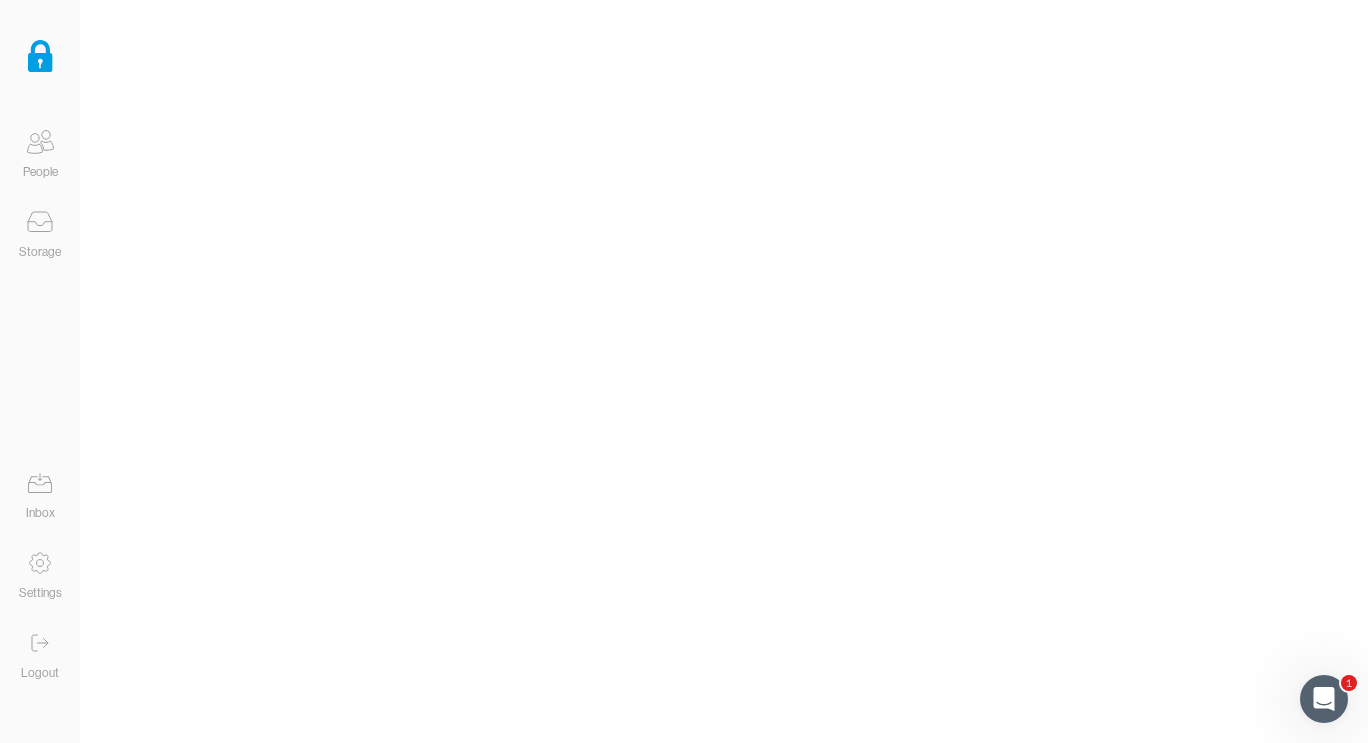 click 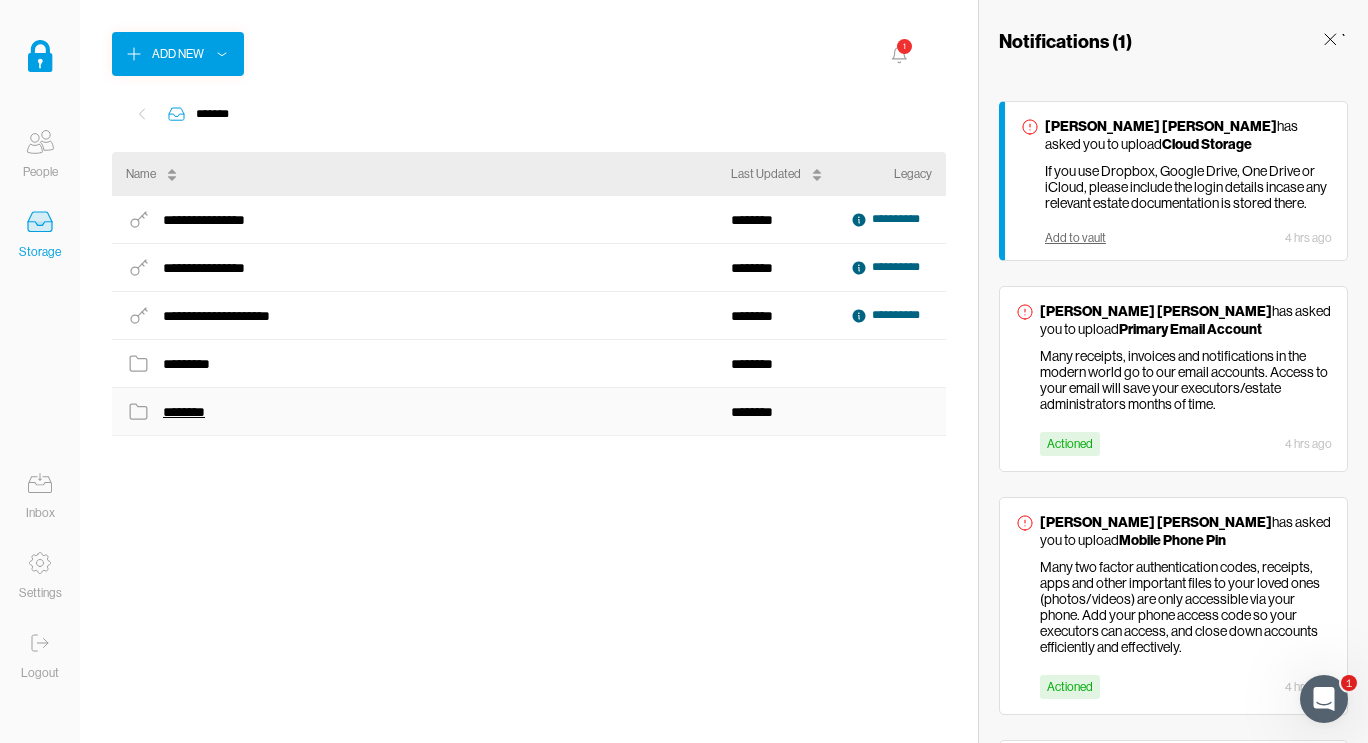 click on "********" at bounding box center [187, 412] 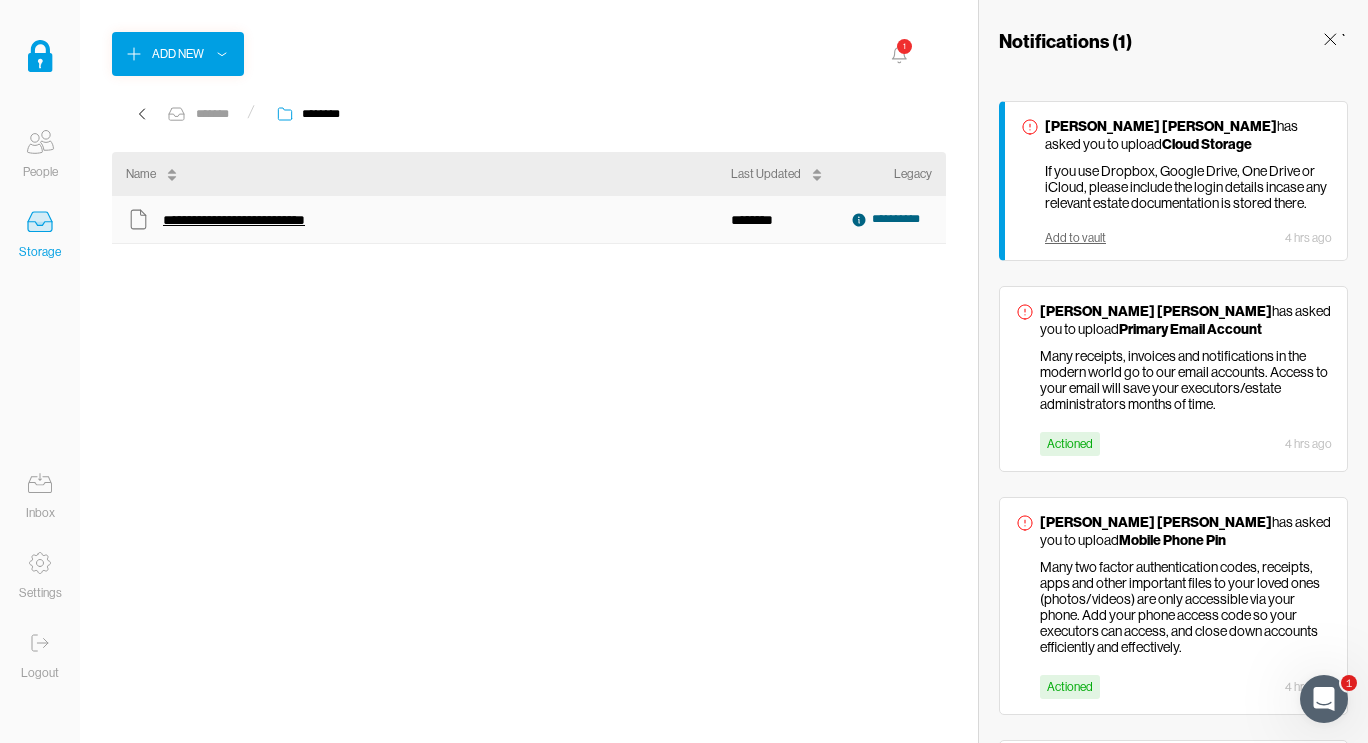 click on "**********" at bounding box center [262, 220] 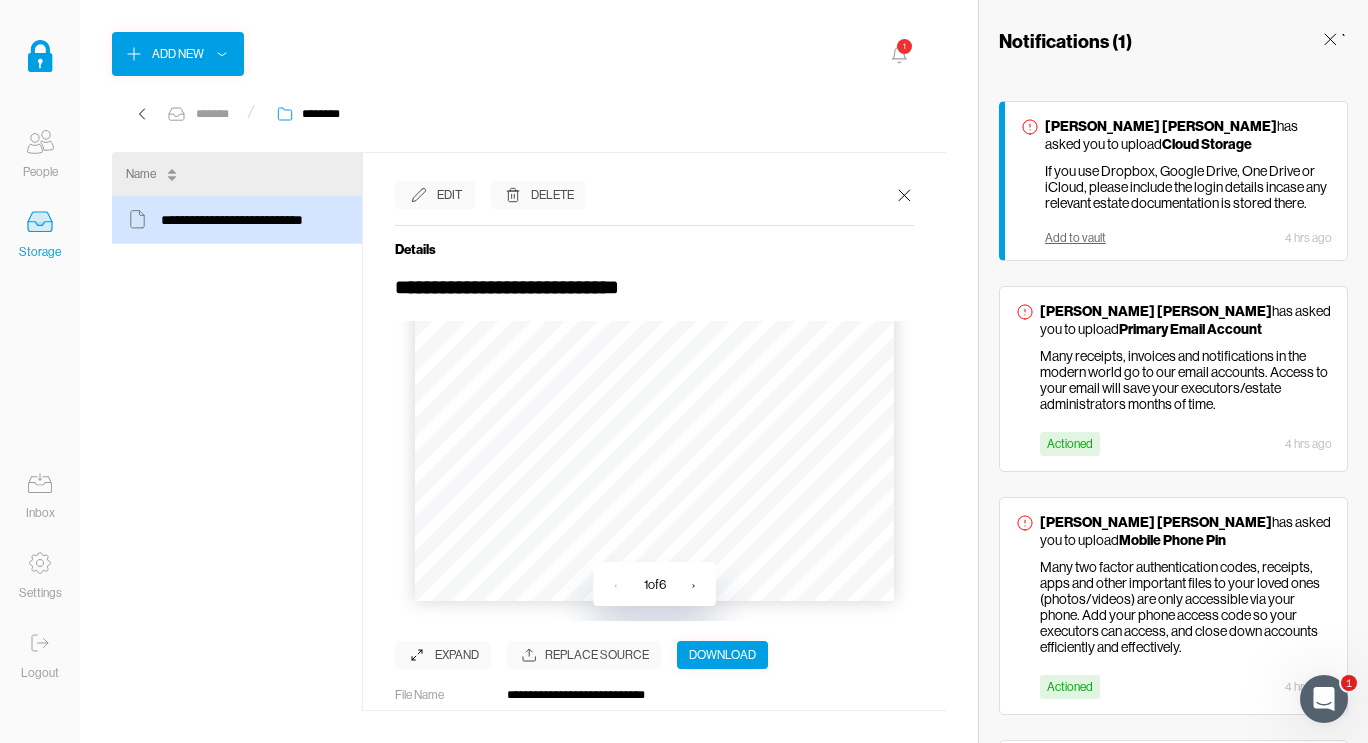 scroll, scrollTop: 597, scrollLeft: 0, axis: vertical 